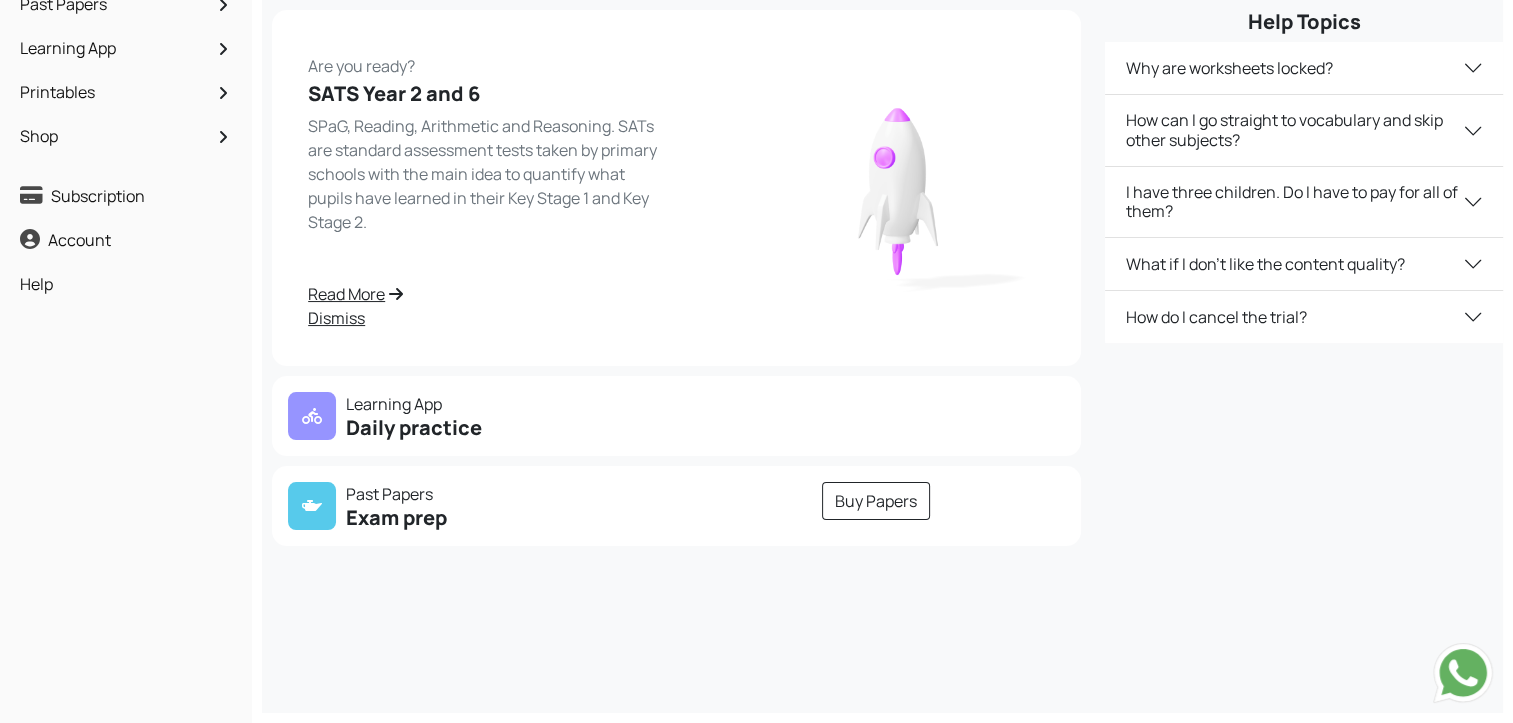 scroll, scrollTop: 206, scrollLeft: 0, axis: vertical 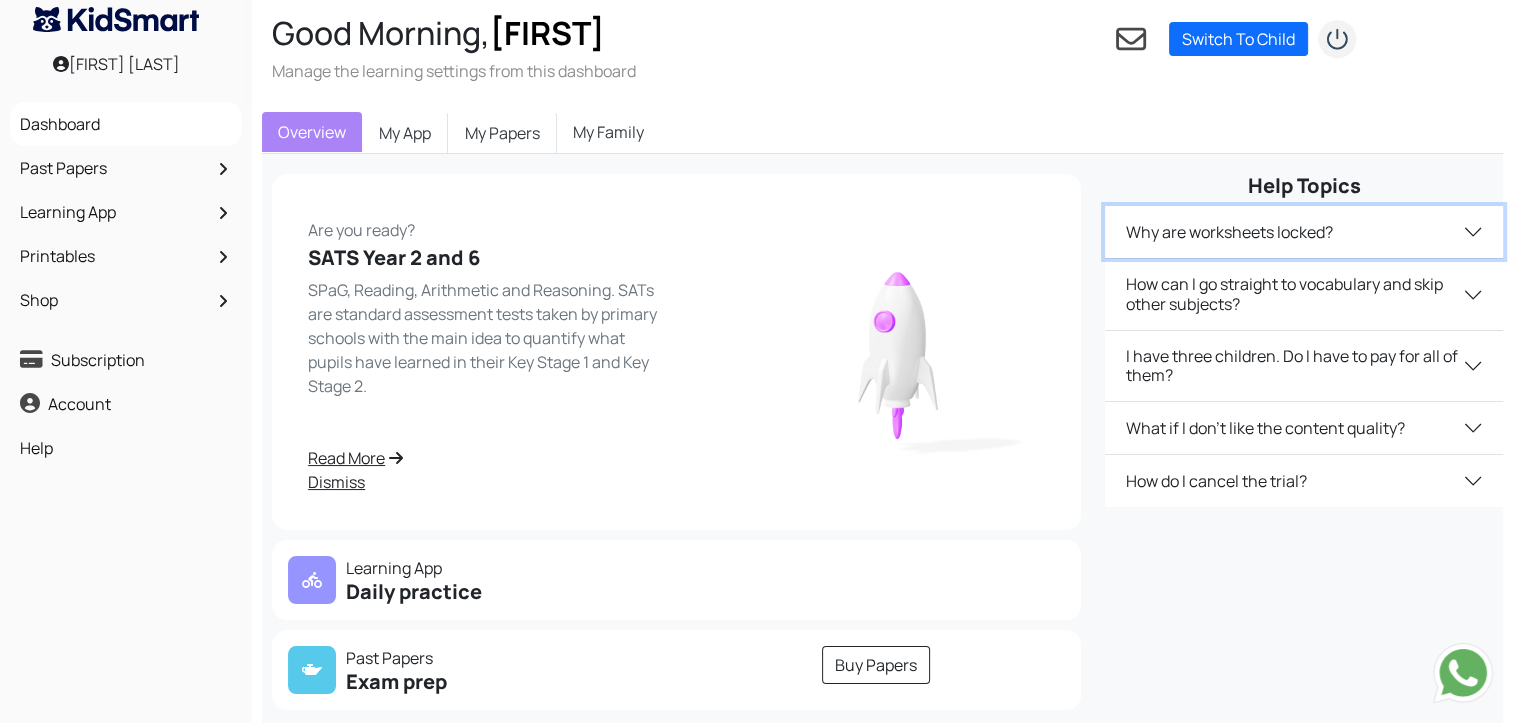 click on "Why are worksheets locked?" at bounding box center (1304, 232) 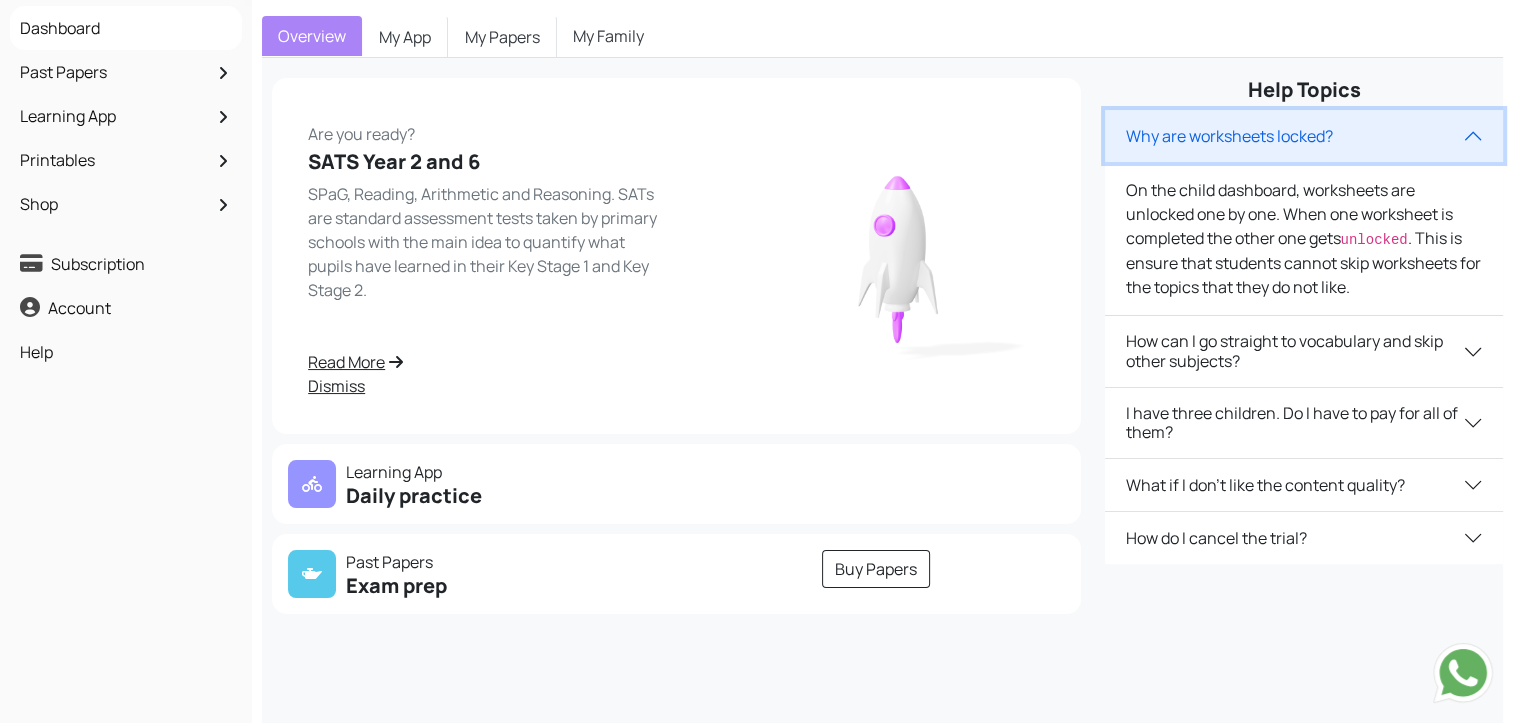 scroll, scrollTop: 106, scrollLeft: 0, axis: vertical 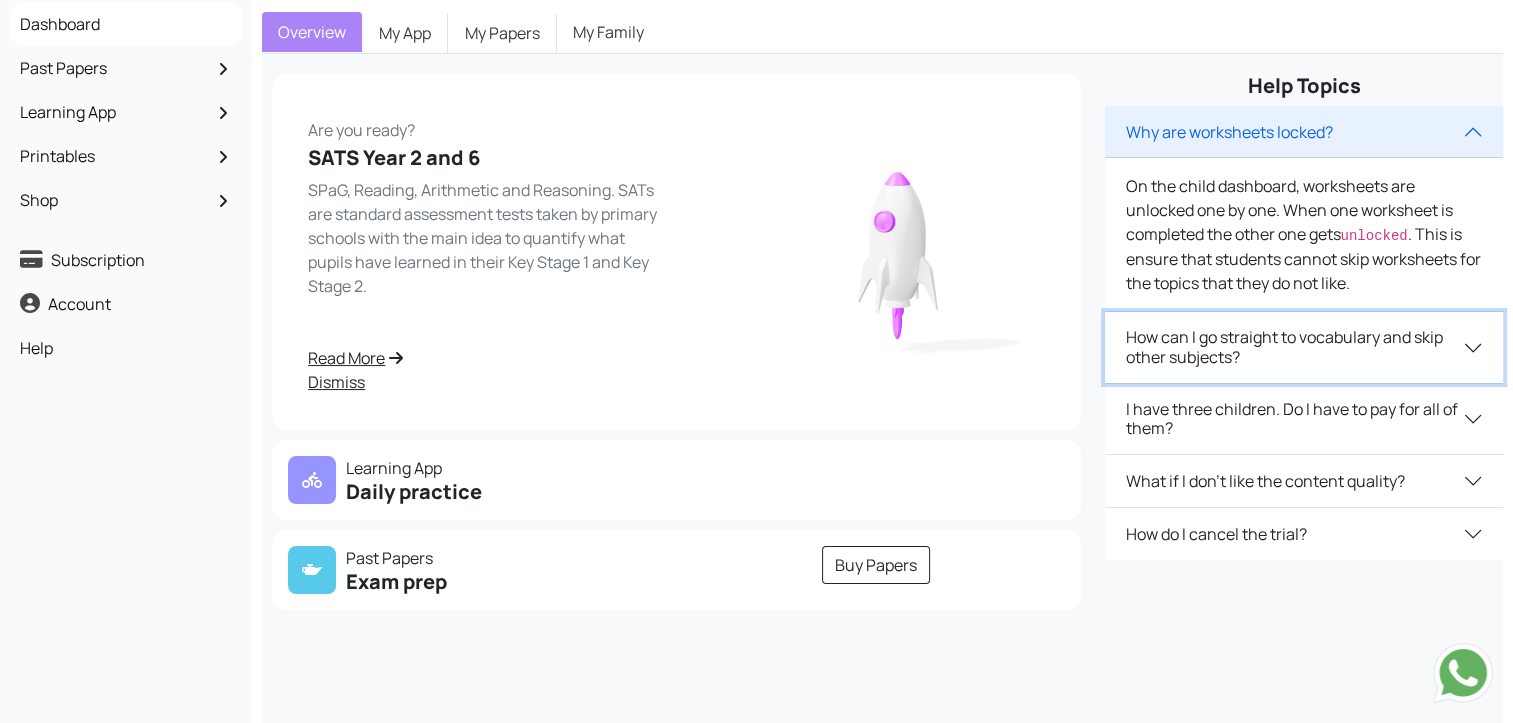 click on "How can I go straight to vocabulary and skip other subjects?" at bounding box center (1304, 347) 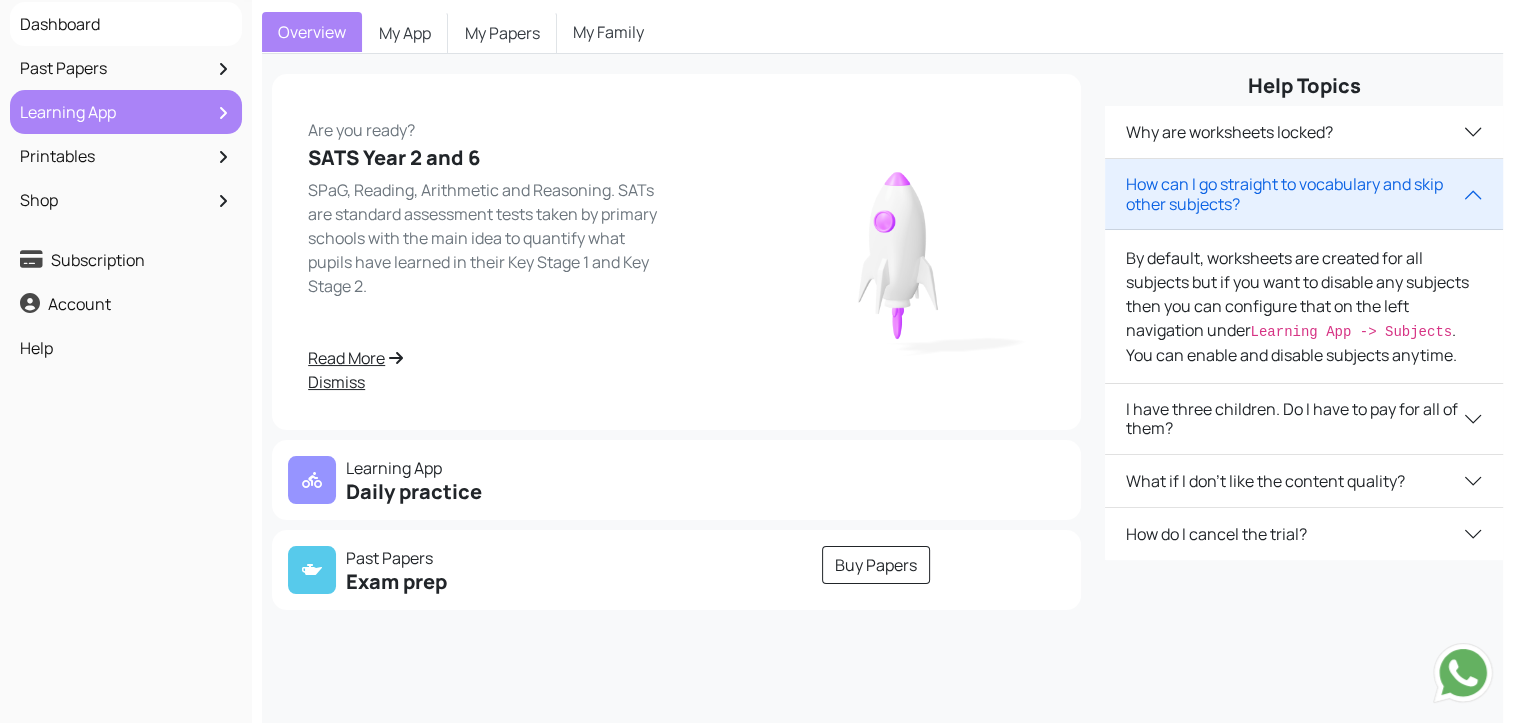 click on "Learning App" at bounding box center [126, 112] 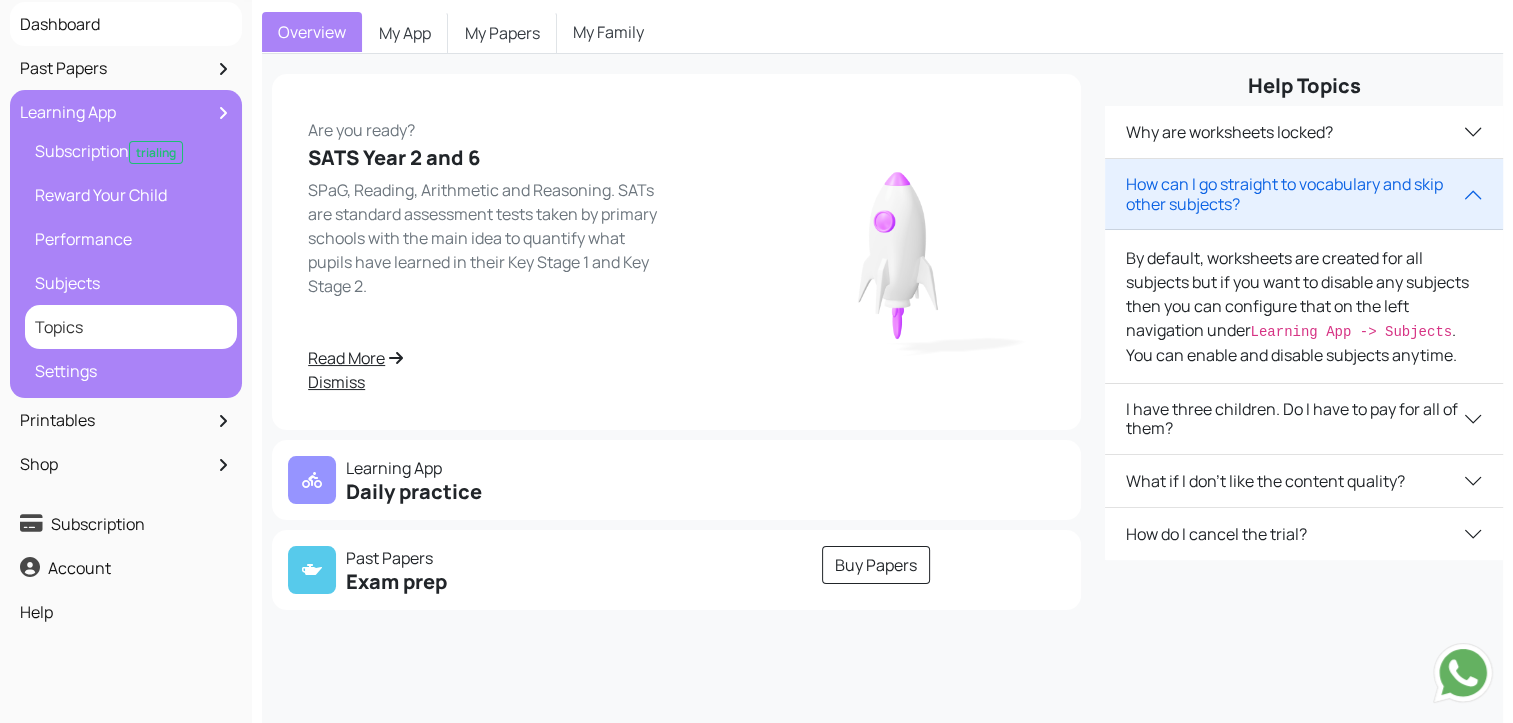 click on "Topics" at bounding box center (131, 327) 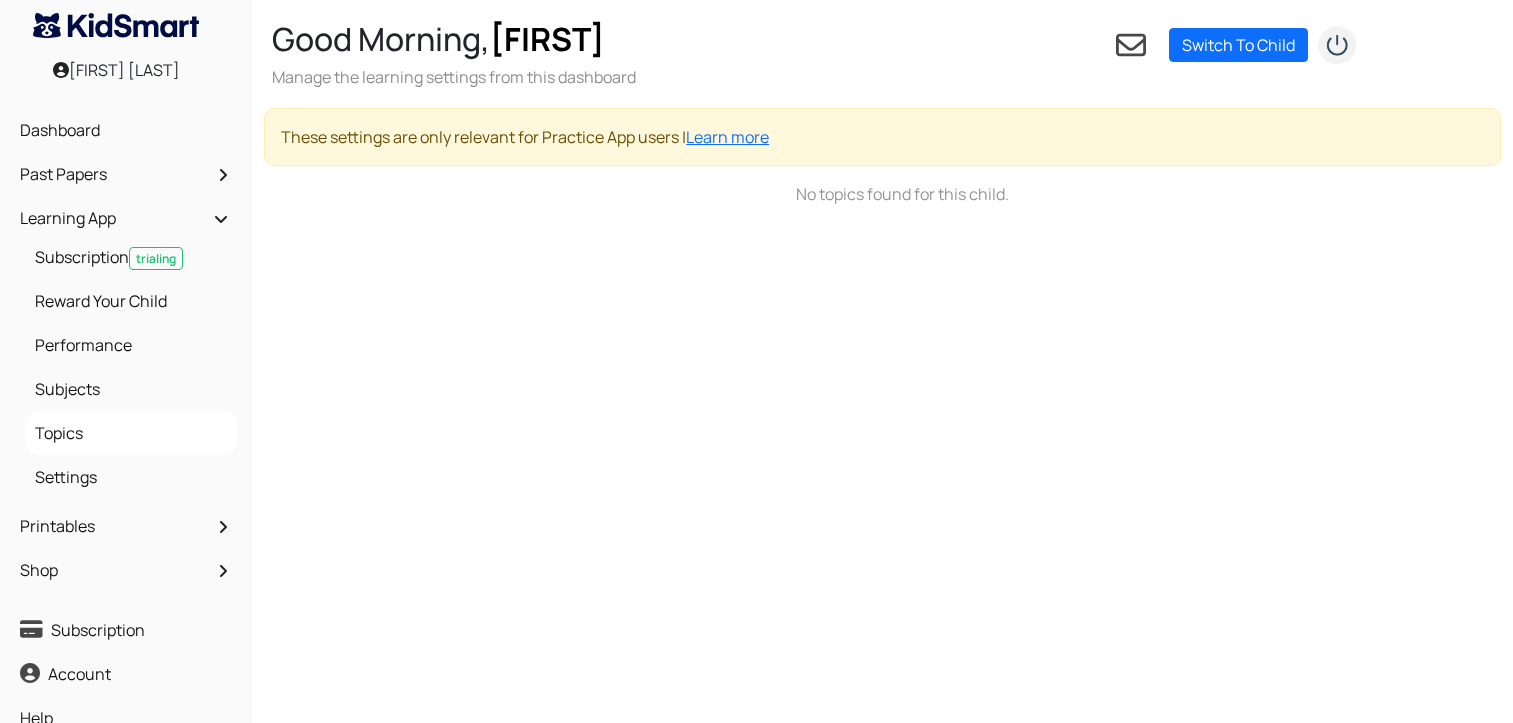 scroll, scrollTop: 0, scrollLeft: 0, axis: both 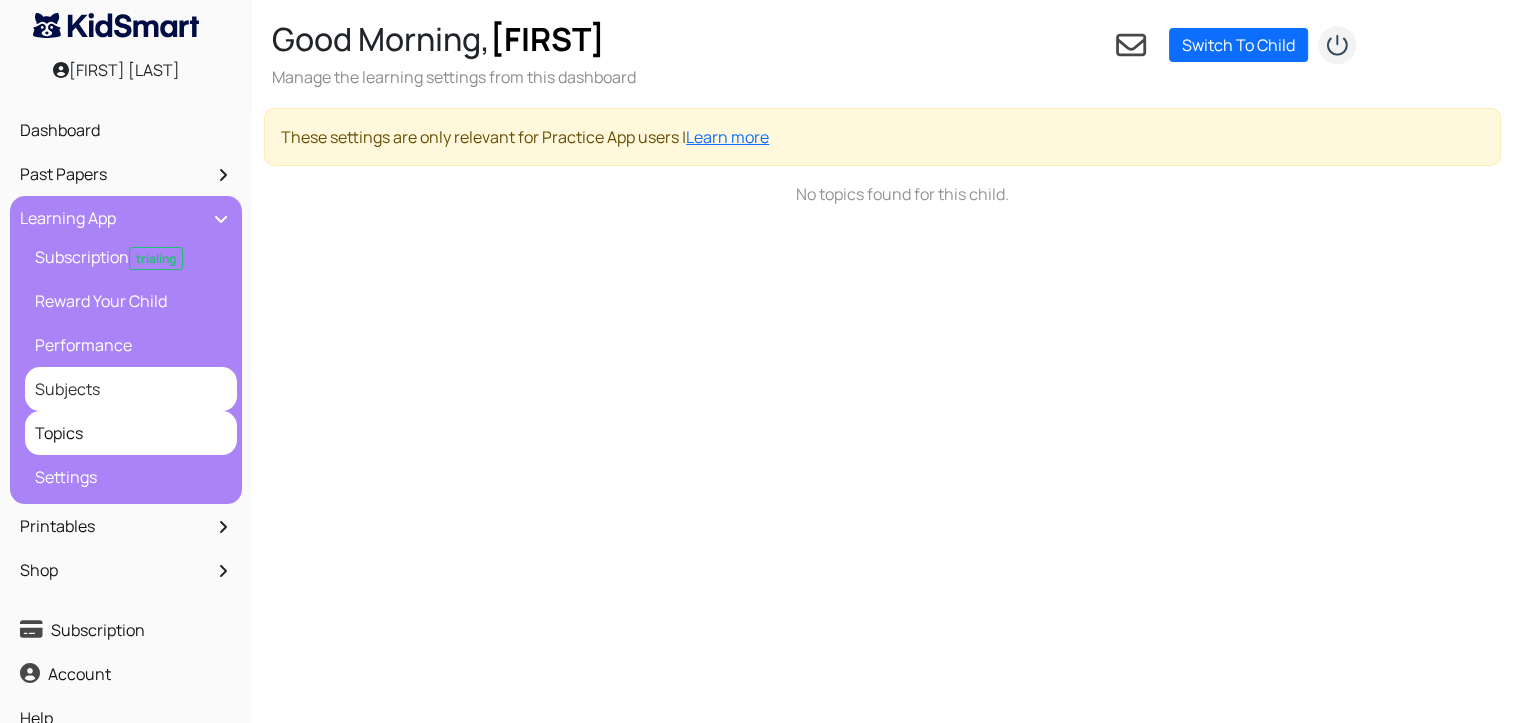 click on "Subjects" at bounding box center (131, 389) 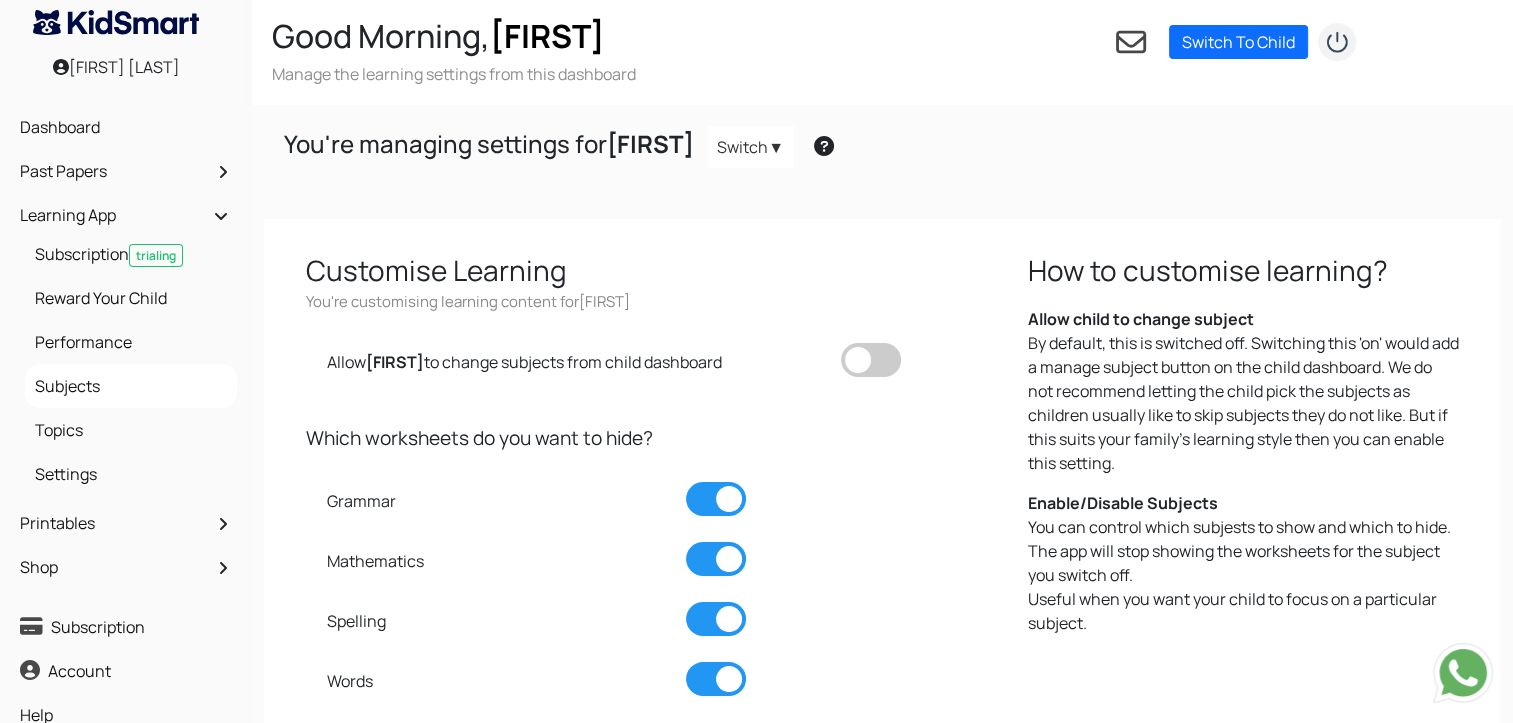 scroll, scrollTop: 0, scrollLeft: 0, axis: both 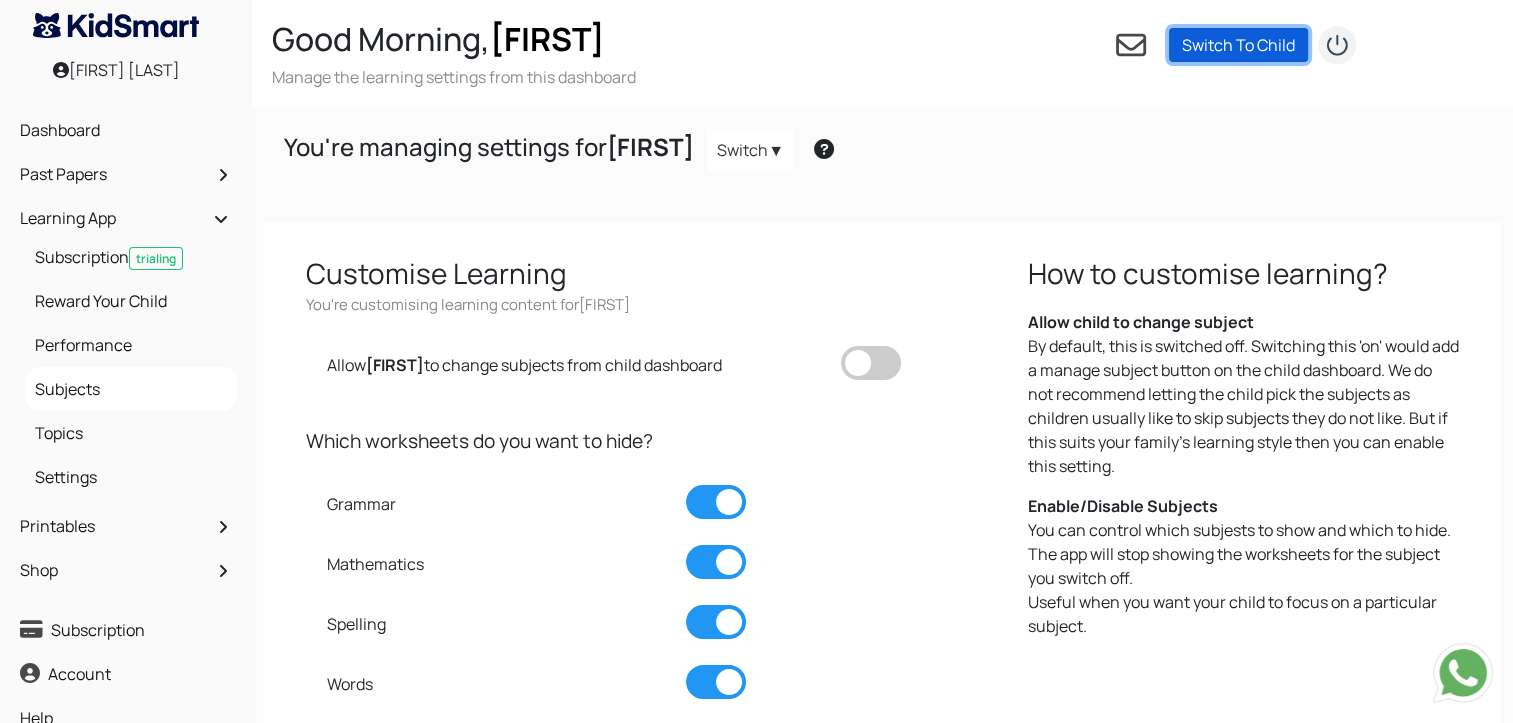 click on "Switch To Child" at bounding box center (1238, 45) 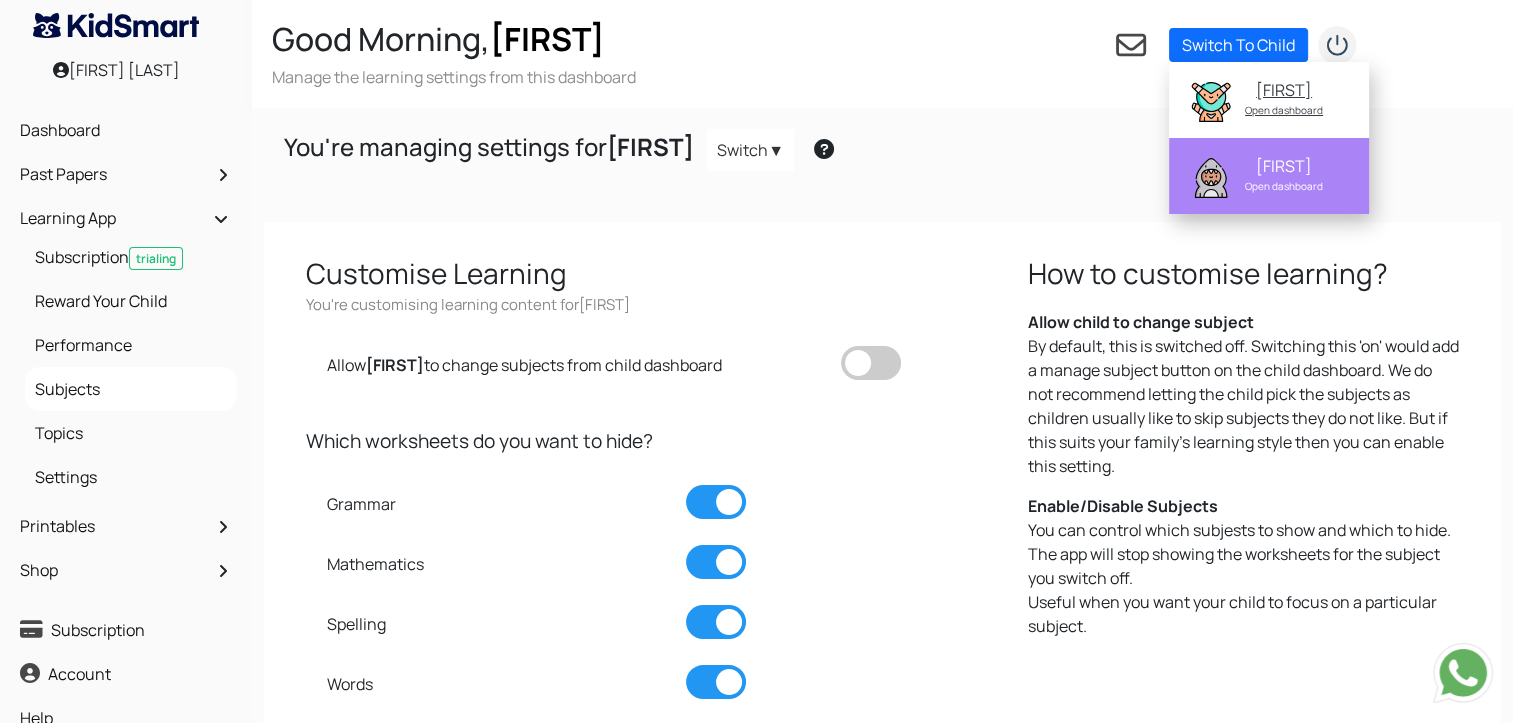 click on "[FIRST]" at bounding box center (1284, 166) 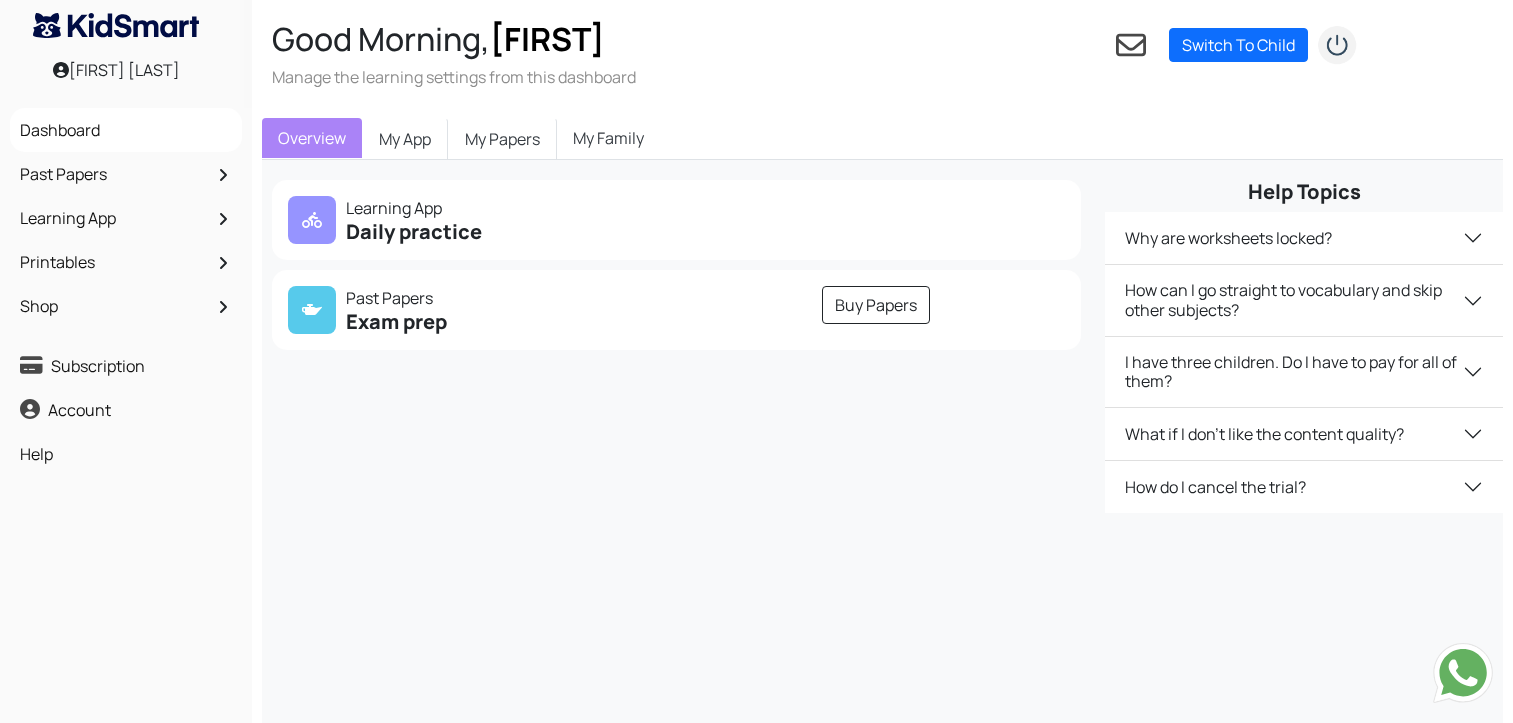 scroll, scrollTop: 0, scrollLeft: 0, axis: both 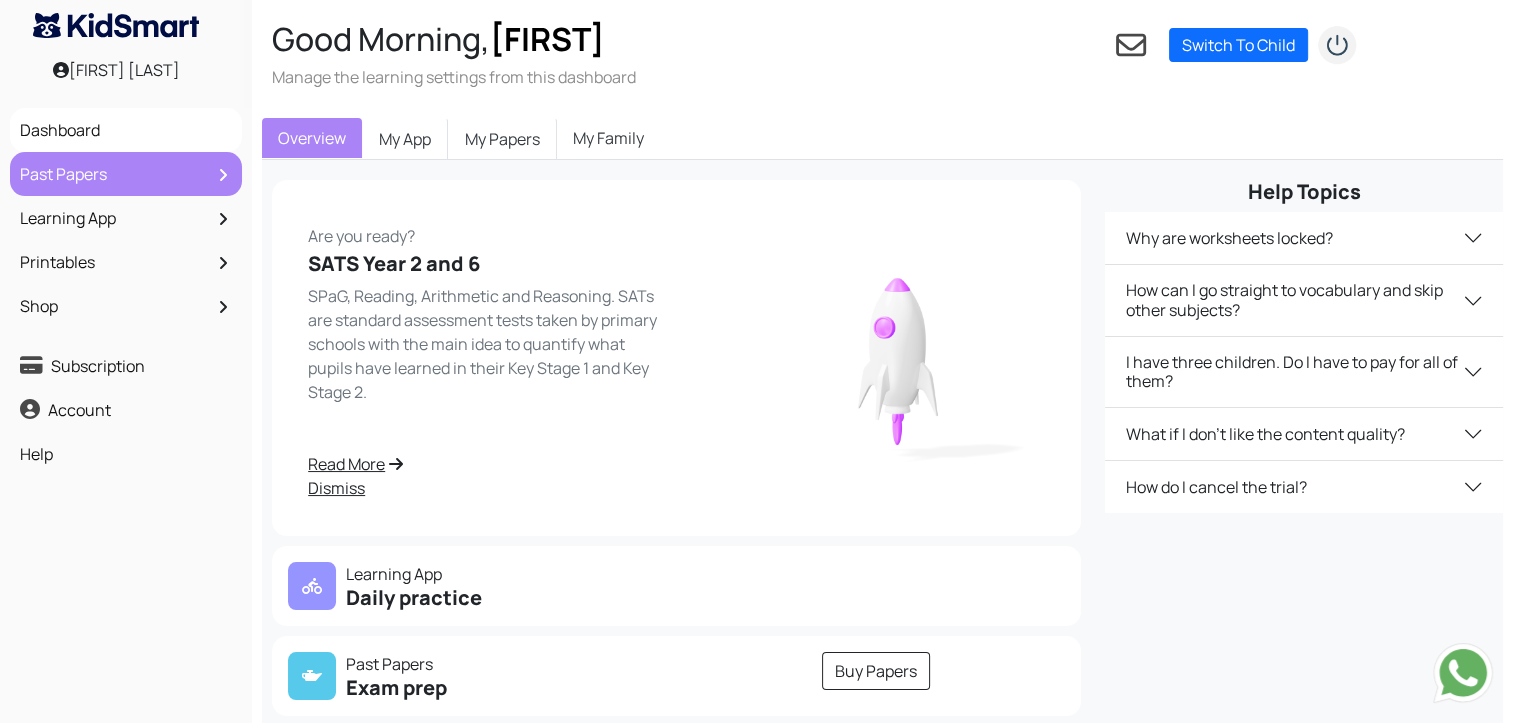click on "Past Papers" at bounding box center (126, 174) 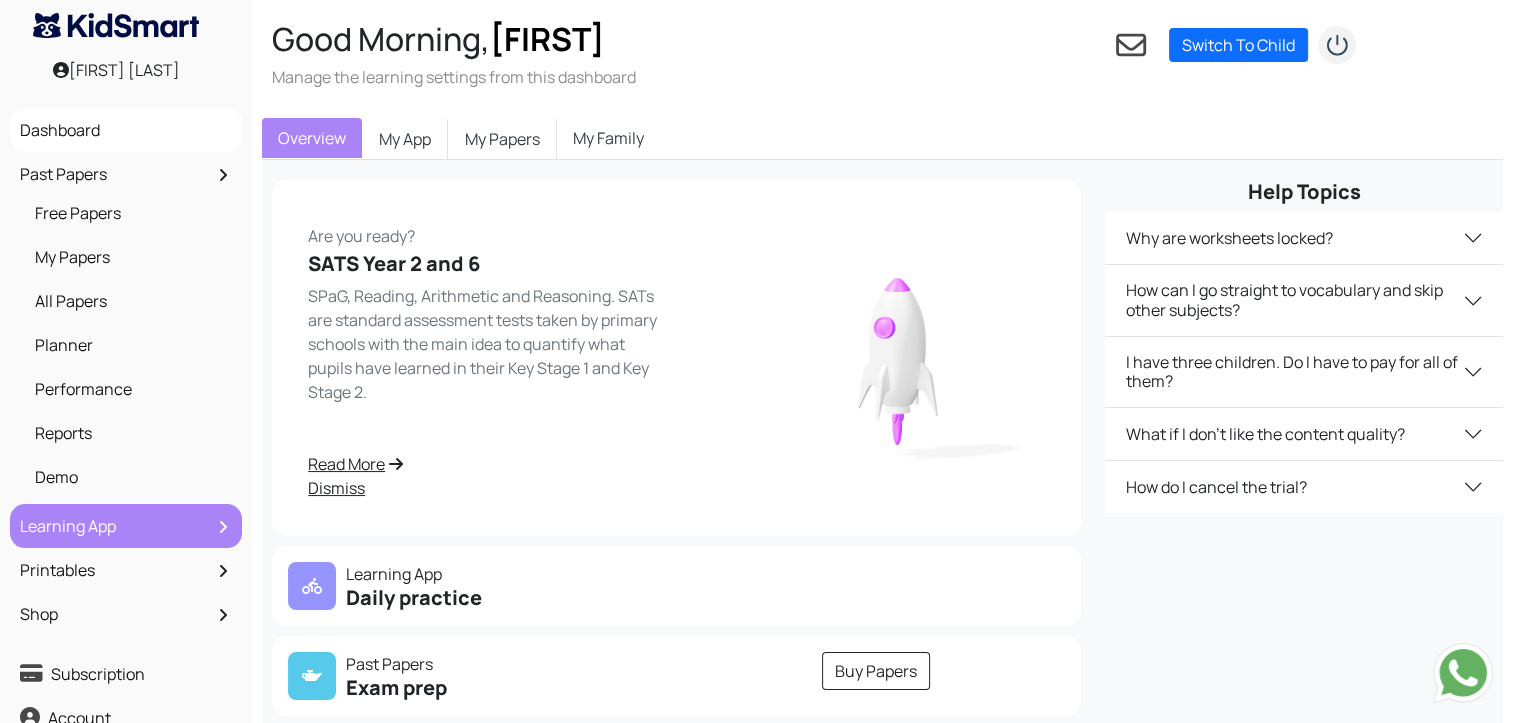 click on "Learning App" at bounding box center (126, 526) 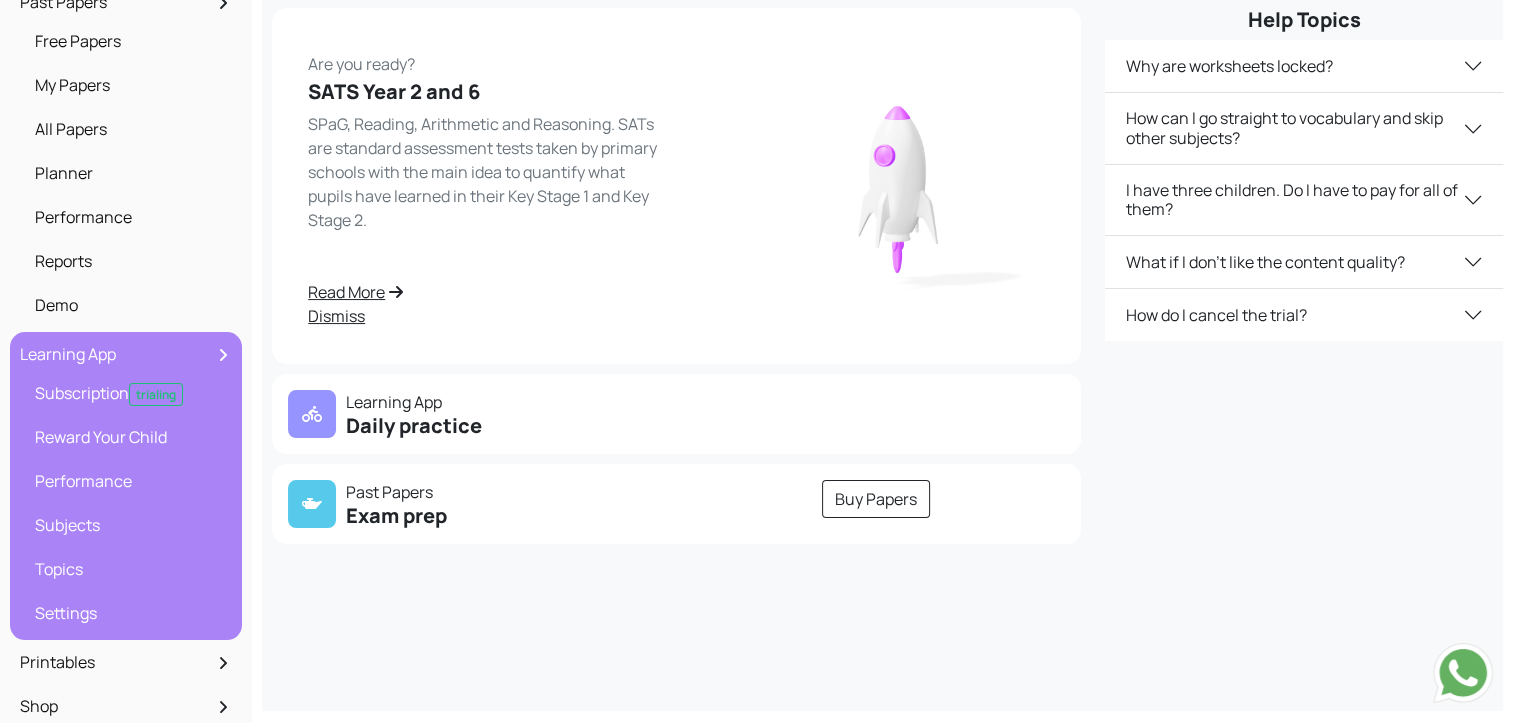 scroll, scrollTop: 300, scrollLeft: 0, axis: vertical 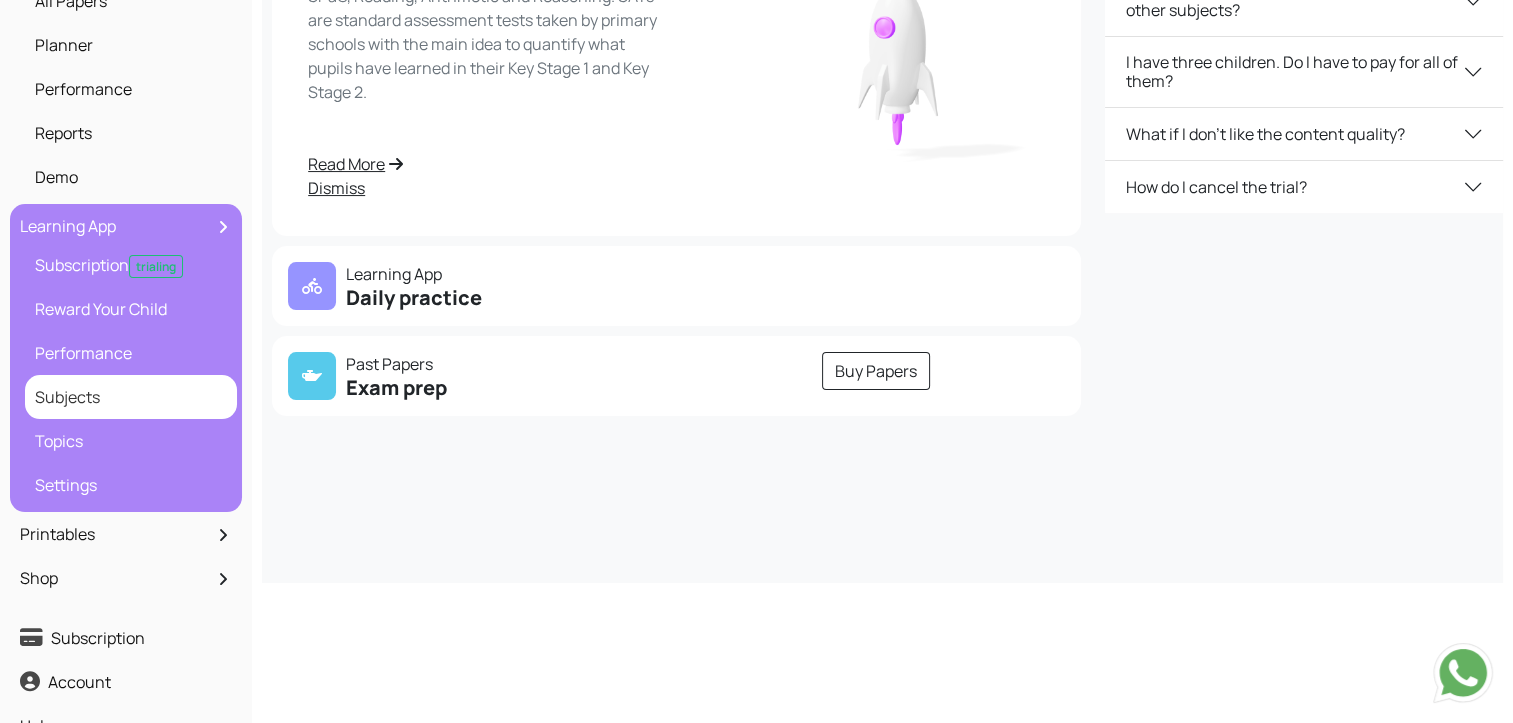 click on "Subjects" at bounding box center (131, 397) 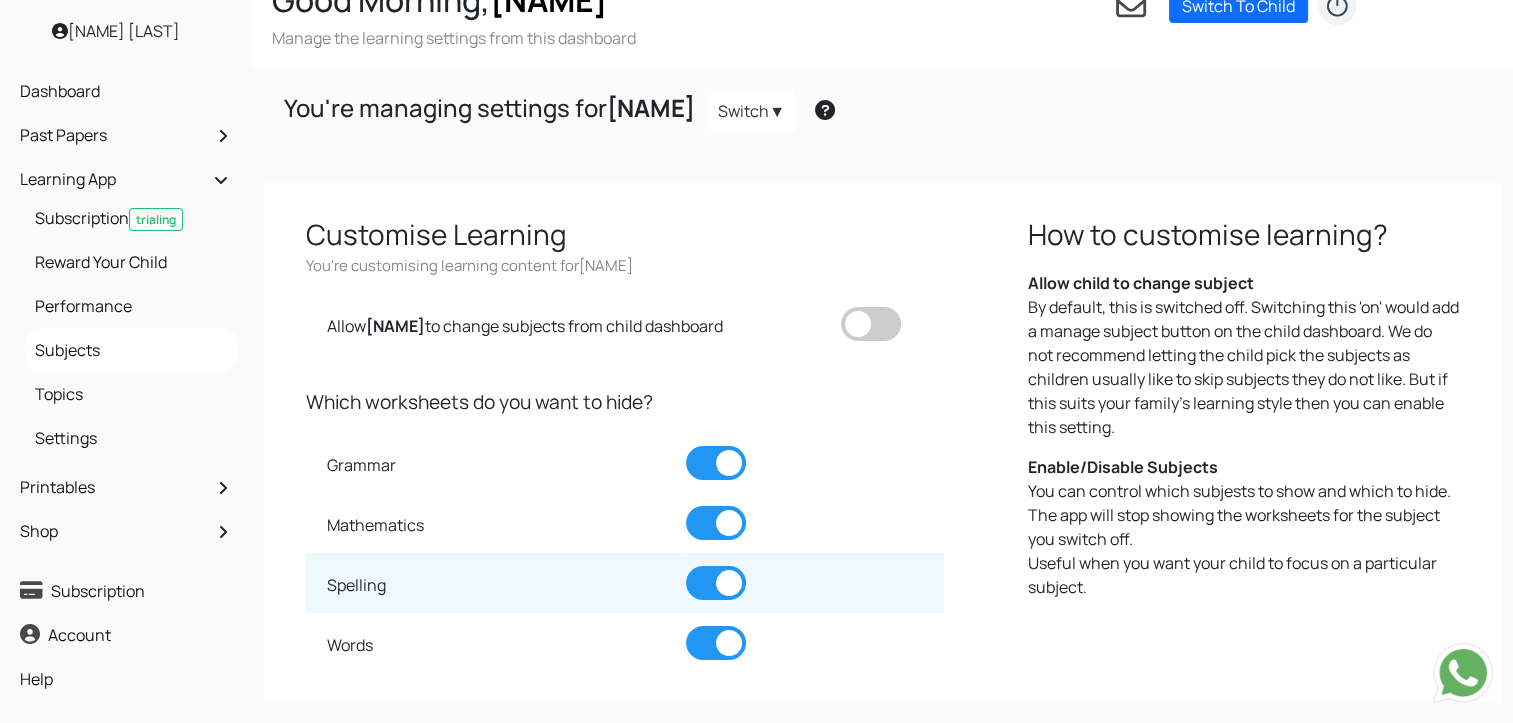scroll, scrollTop: 184, scrollLeft: 0, axis: vertical 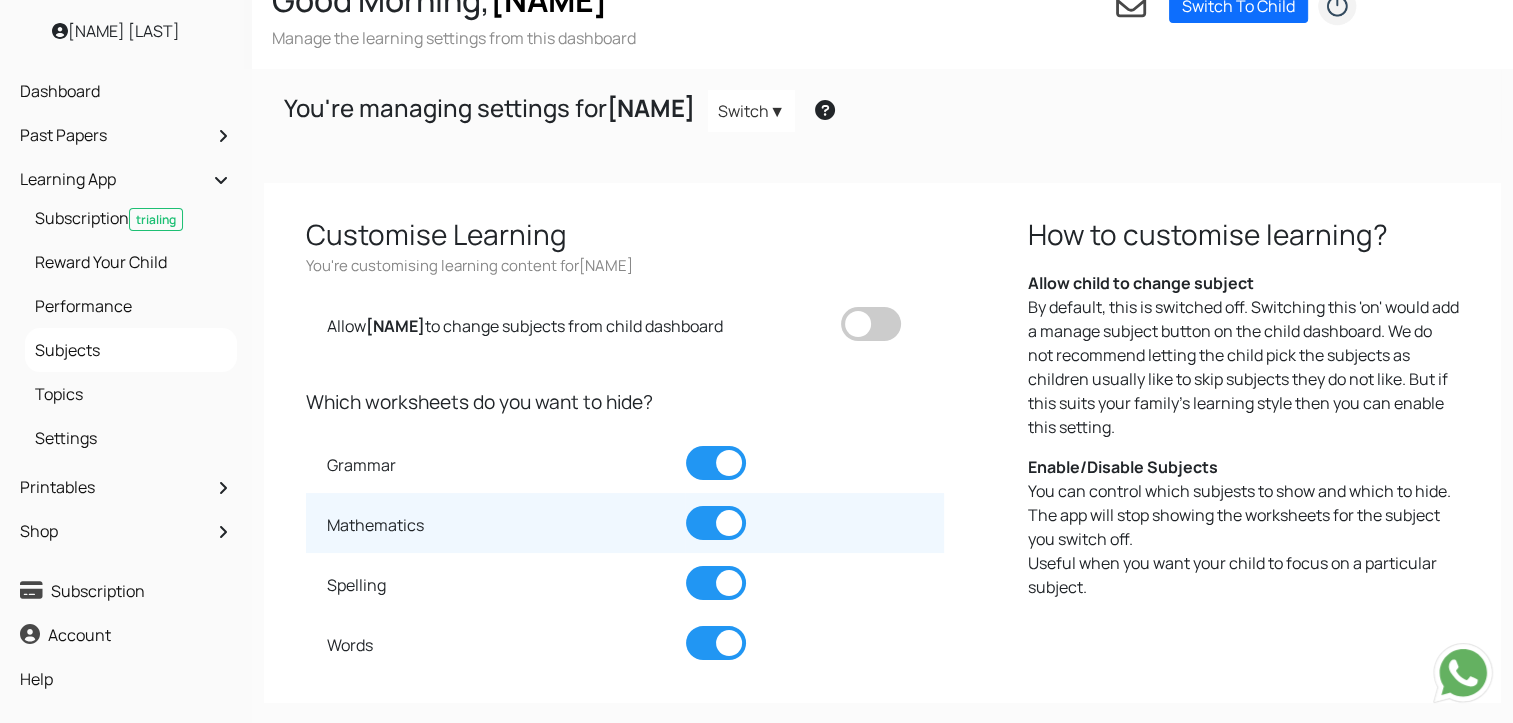 click at bounding box center (716, 523) 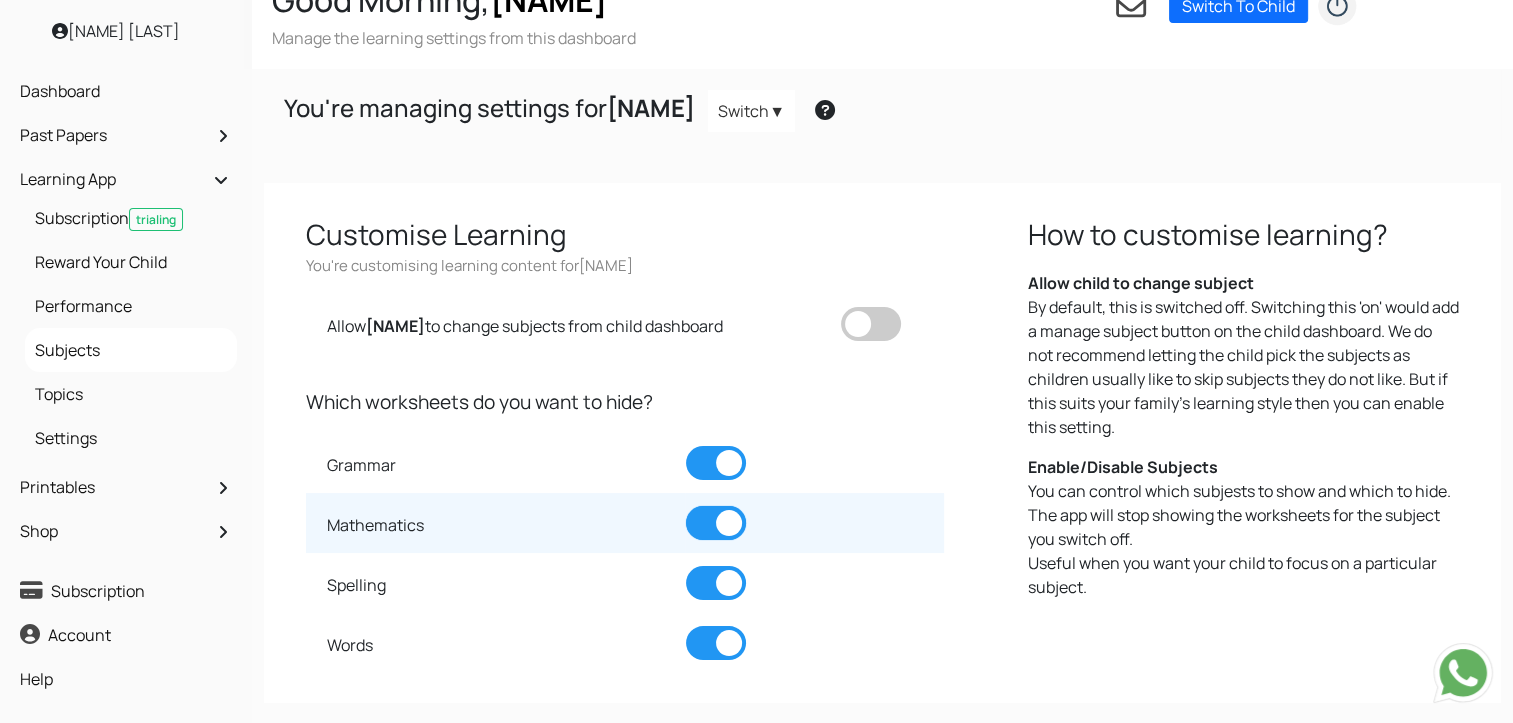 click at bounding box center (686, 506) 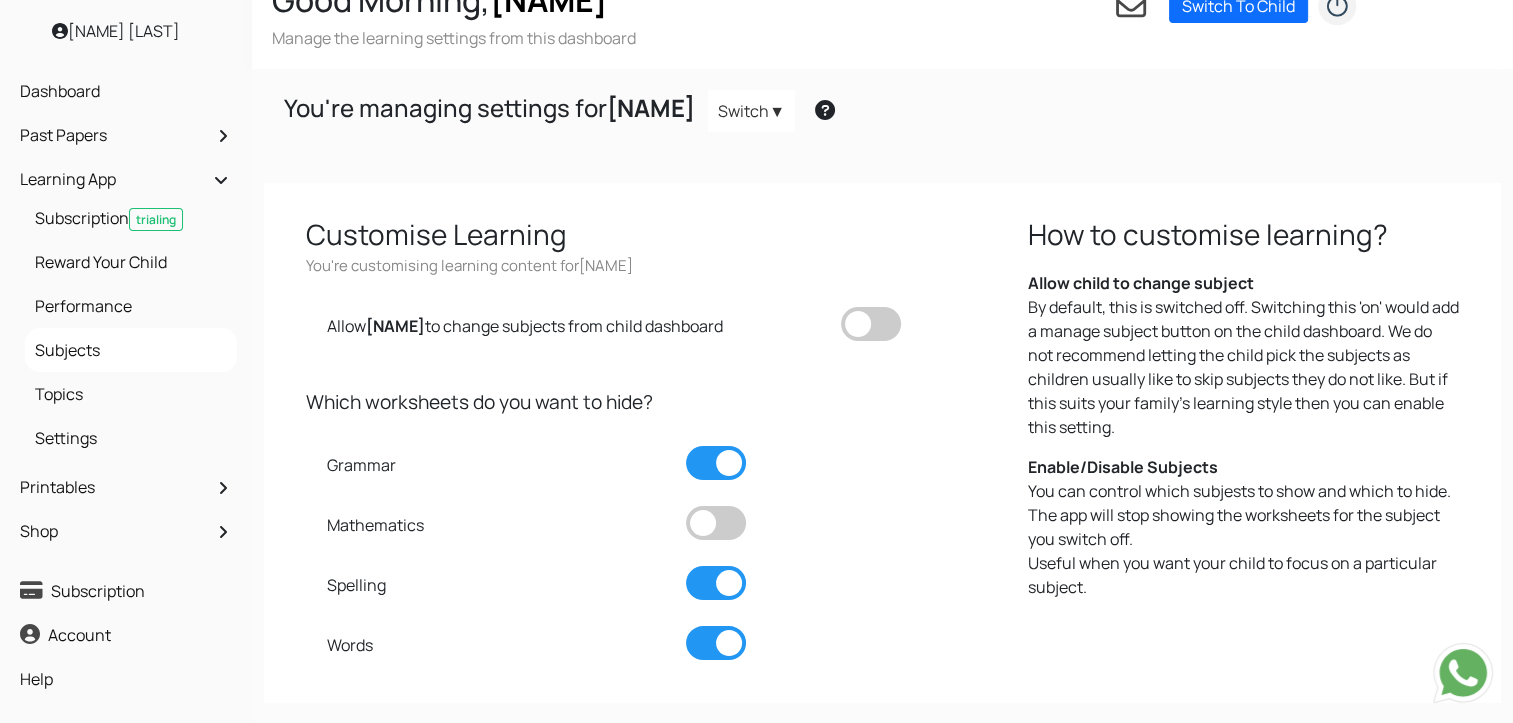 click on "Which worksheets do you want to hide?" at bounding box center [624, 402] 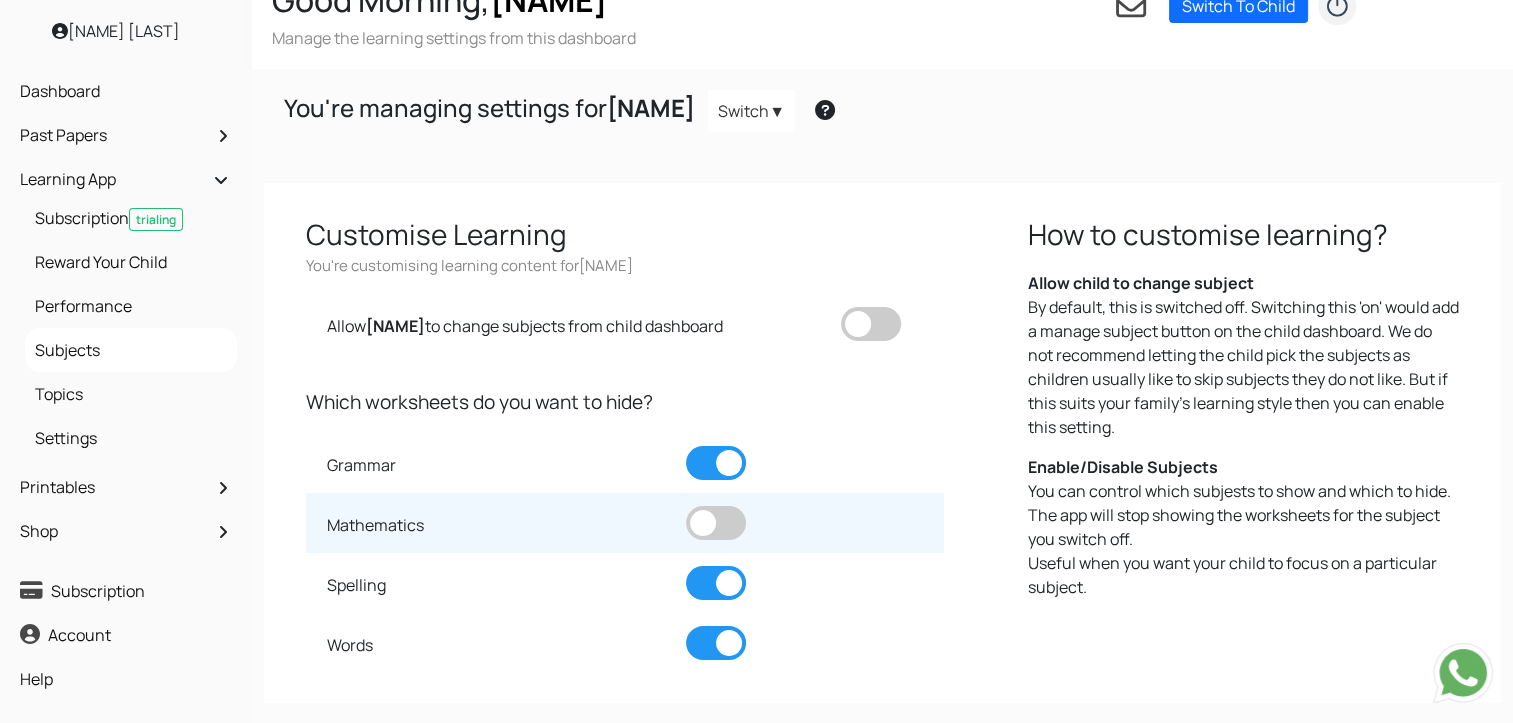 click at bounding box center [716, 523] 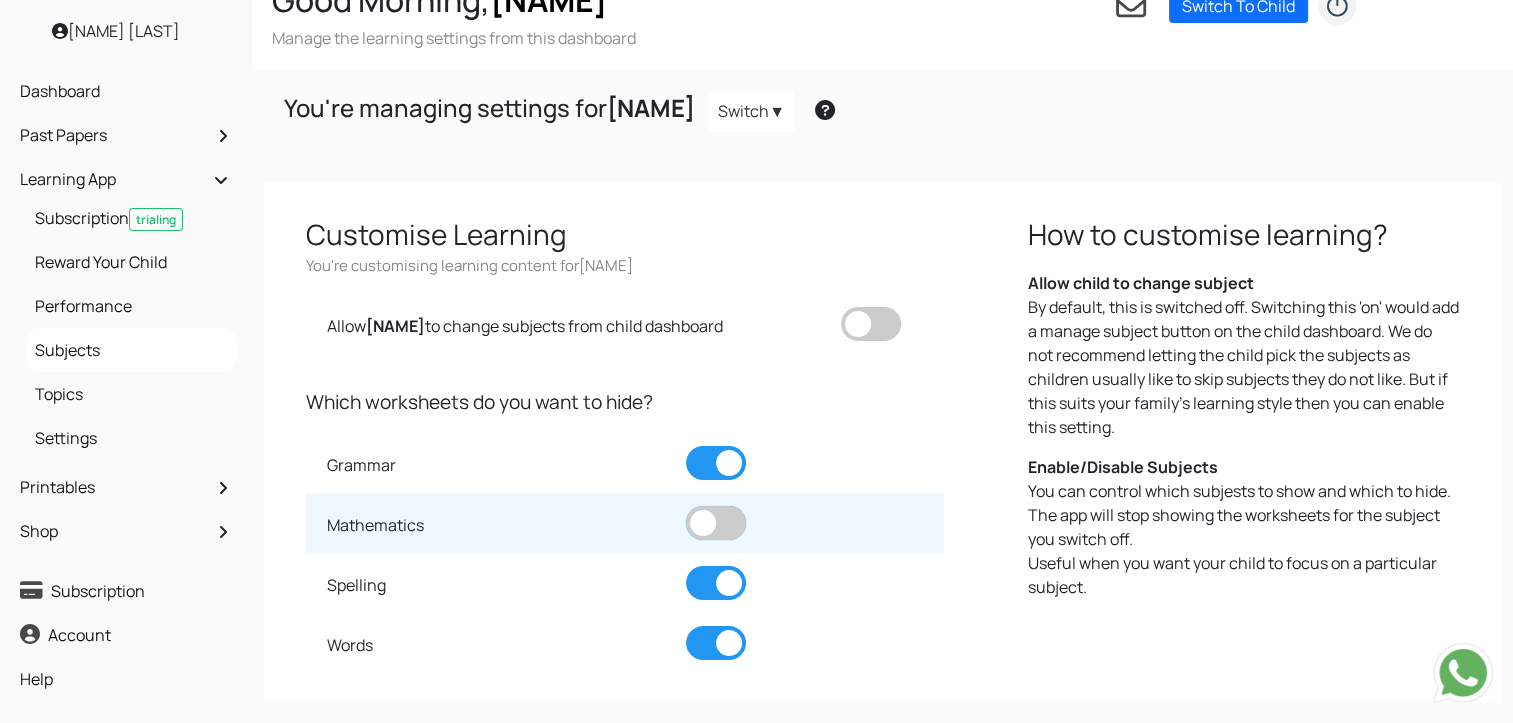 click at bounding box center (686, 506) 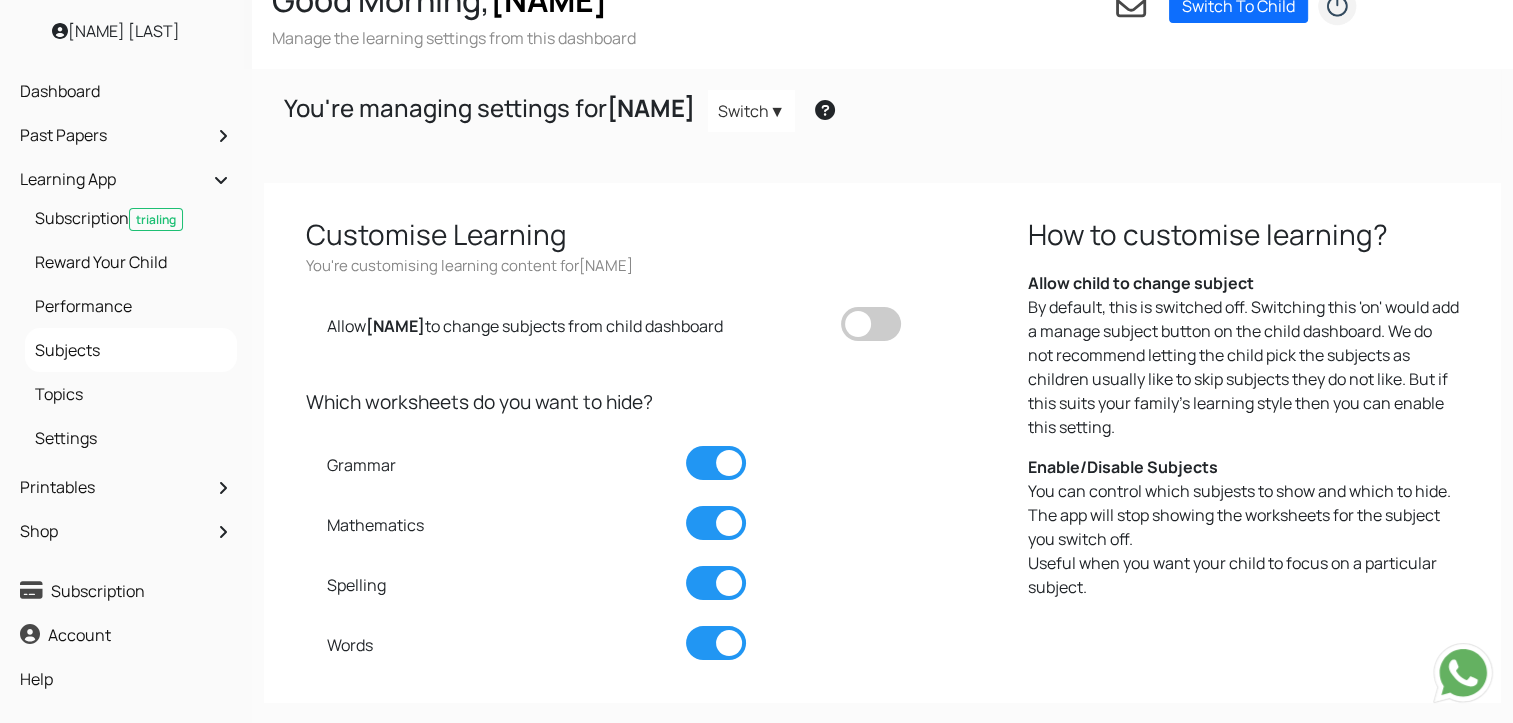 click on "Customise Learning
You're customising learning content for  Abrar
Allow  Abrar   to change subjects from child dashboard
Which worksheets do you want to hide?
11+ CEM Style
11+ GL Style
11+ Comprehension
11+ English" at bounding box center [624, 442] 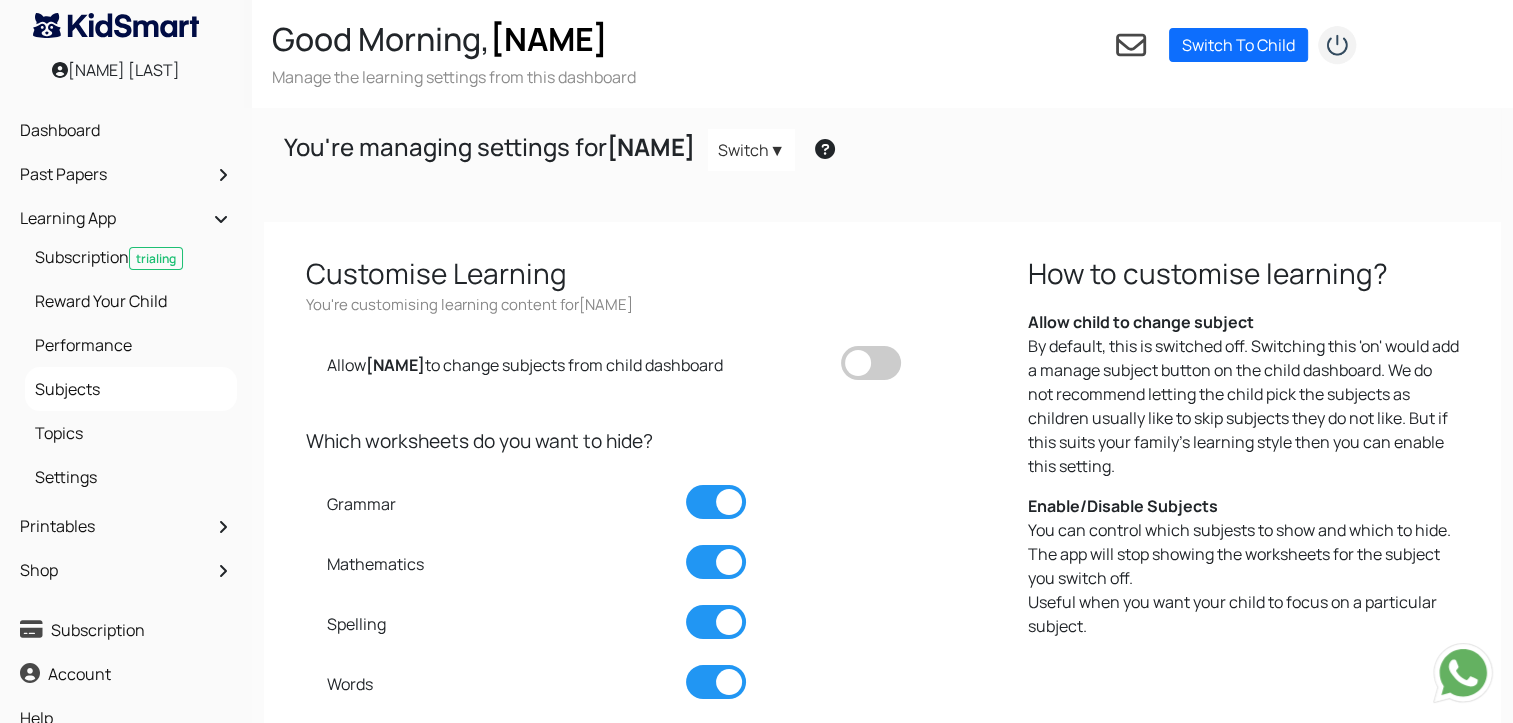 scroll, scrollTop: 0, scrollLeft: 0, axis: both 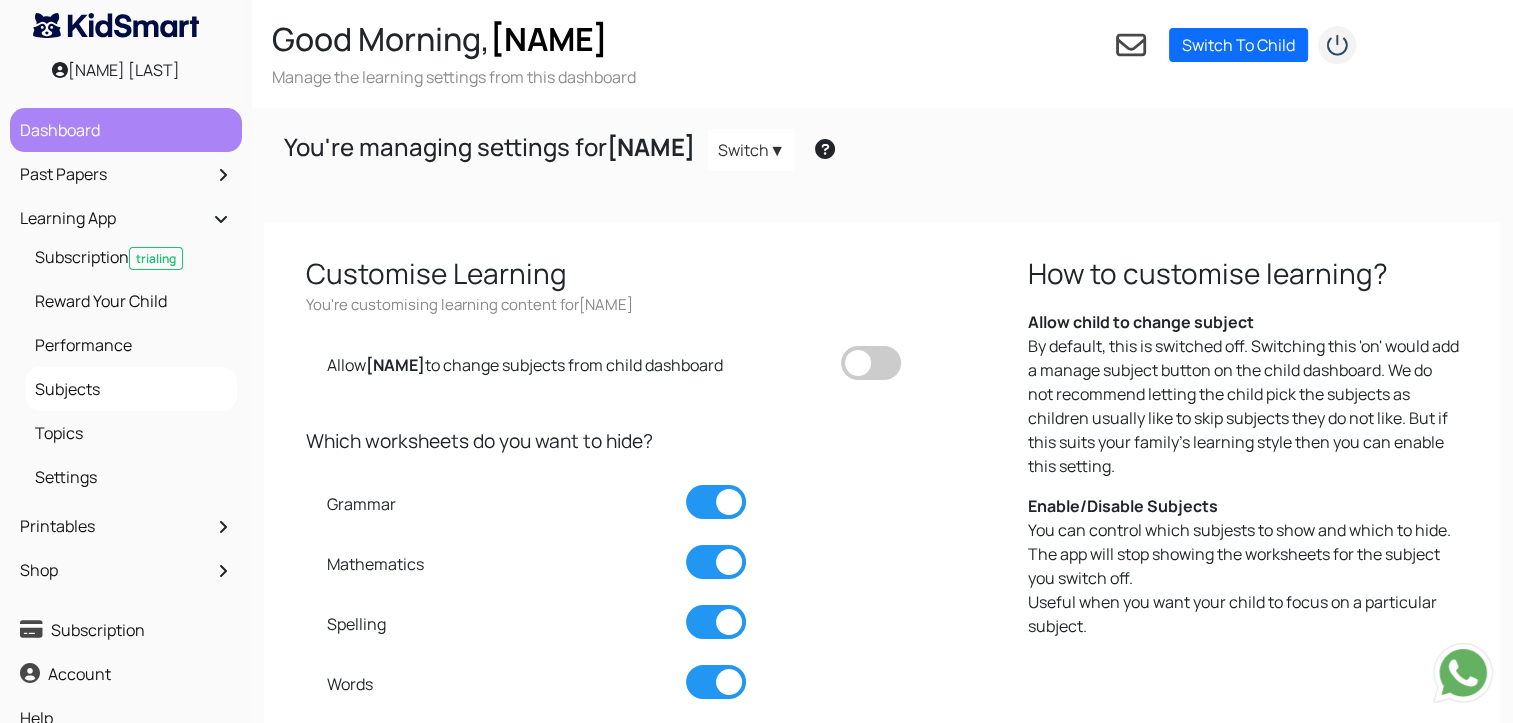 click on "Dashboard" at bounding box center [126, 130] 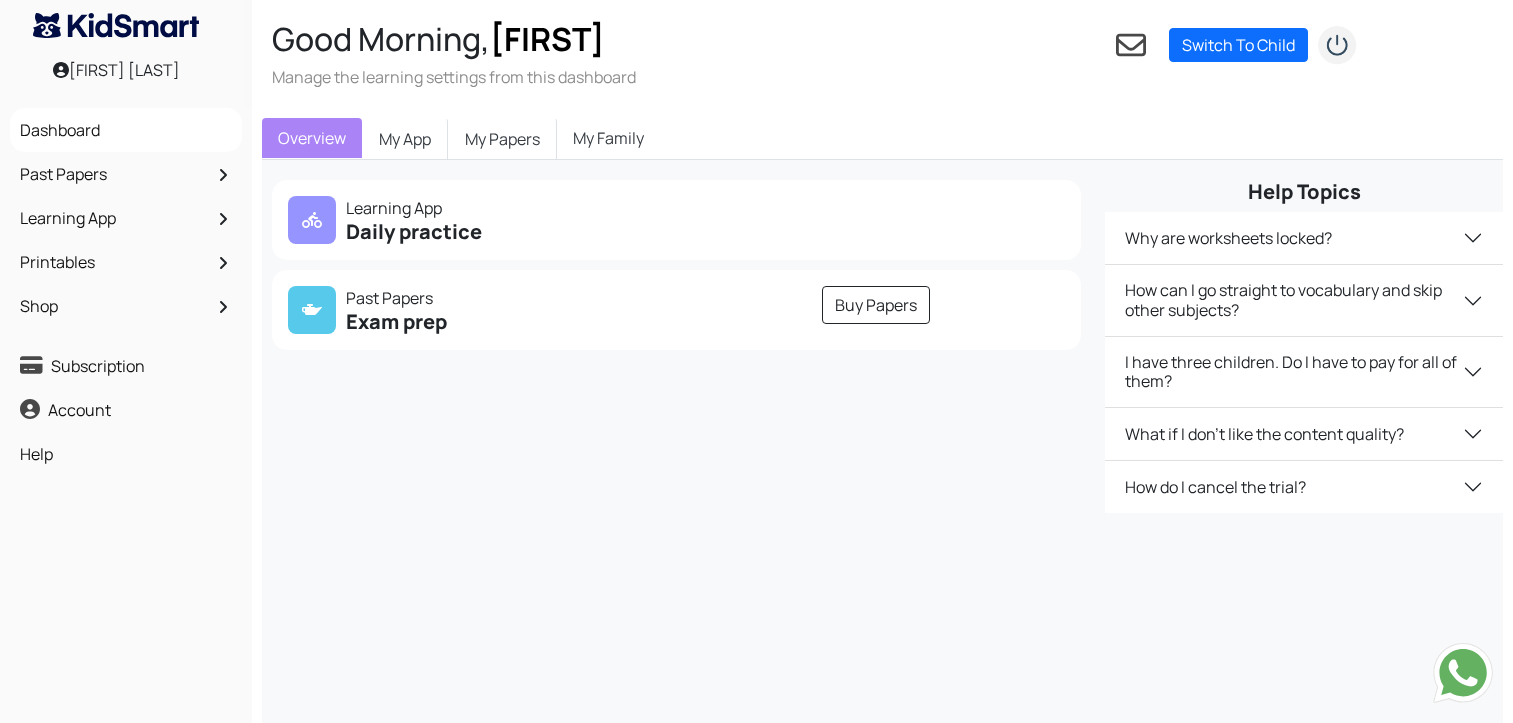 scroll, scrollTop: 0, scrollLeft: 0, axis: both 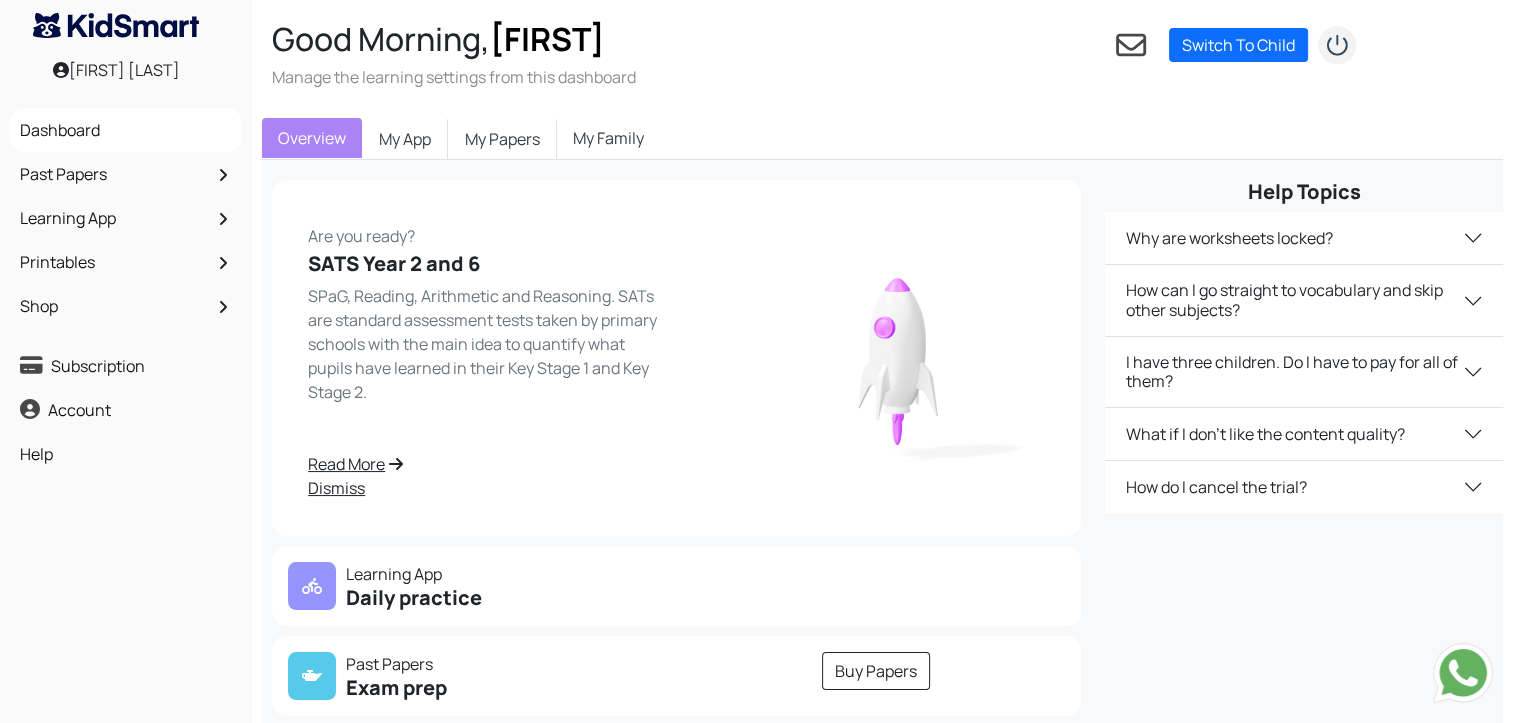 click on "My Family" at bounding box center (608, 138) 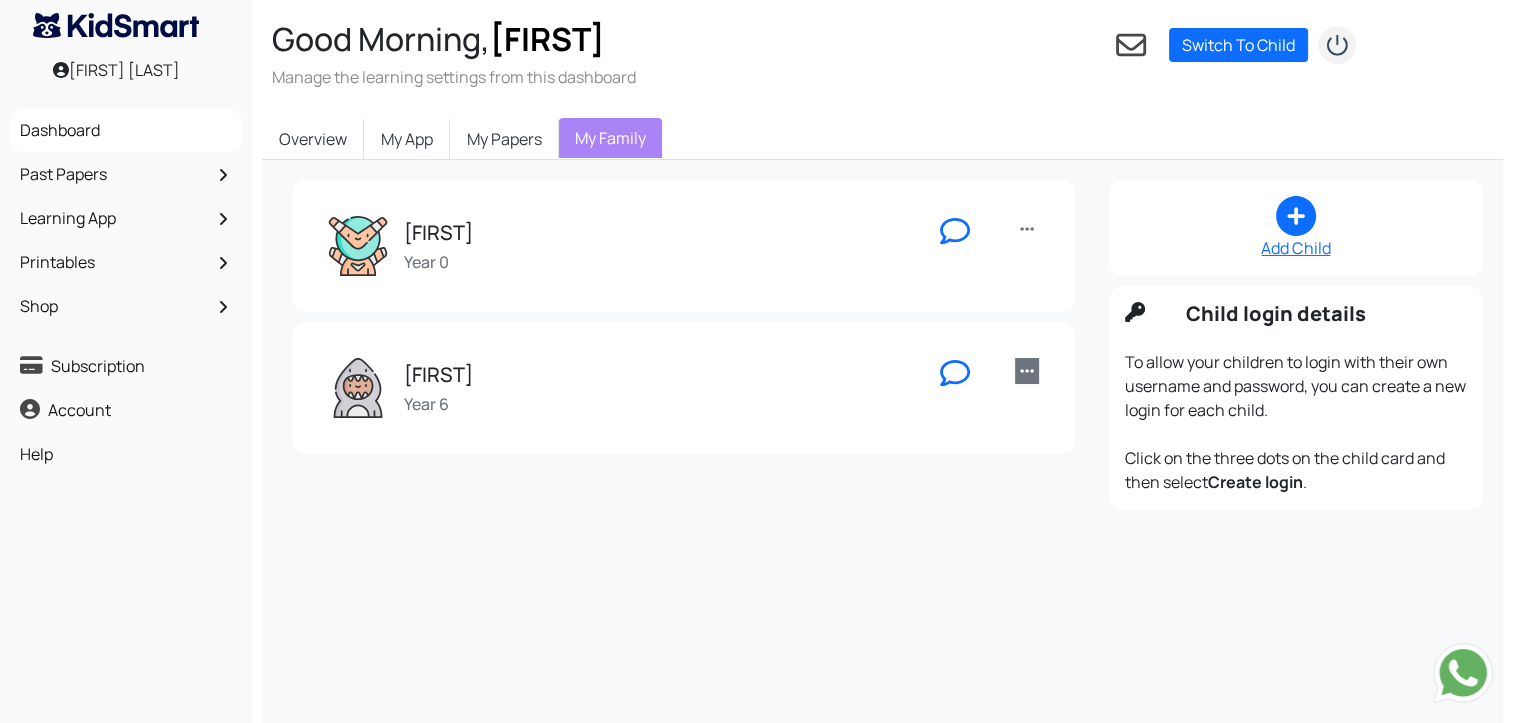 click 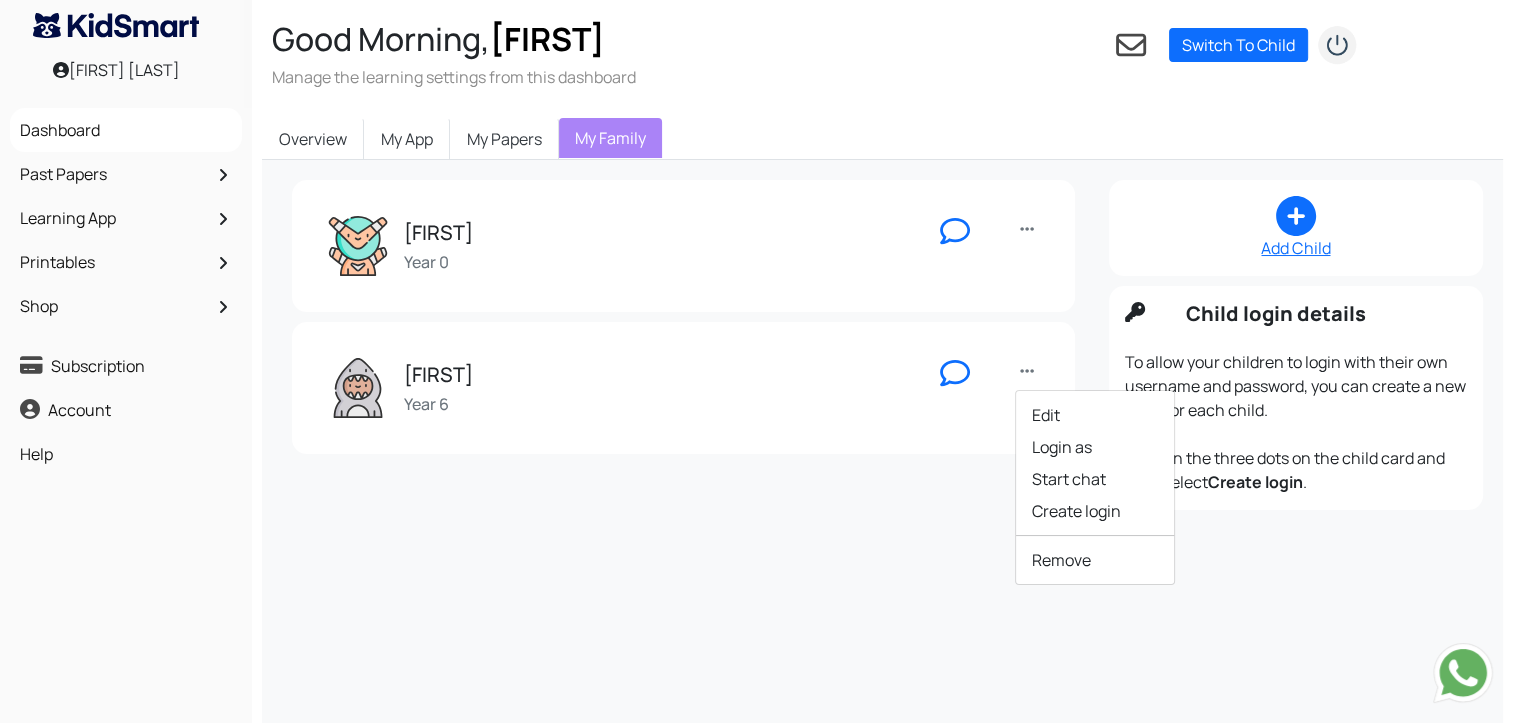 click on "Abrar                   Year 0                                                                                                                                  Edit              Login as              Start chat              Create login                           Remove                                                                                                                                           Ayaan                   Year 6                                                                                                                                  Edit              Login as              Start chat              Create login                           Remove" at bounding box center [678, 350] 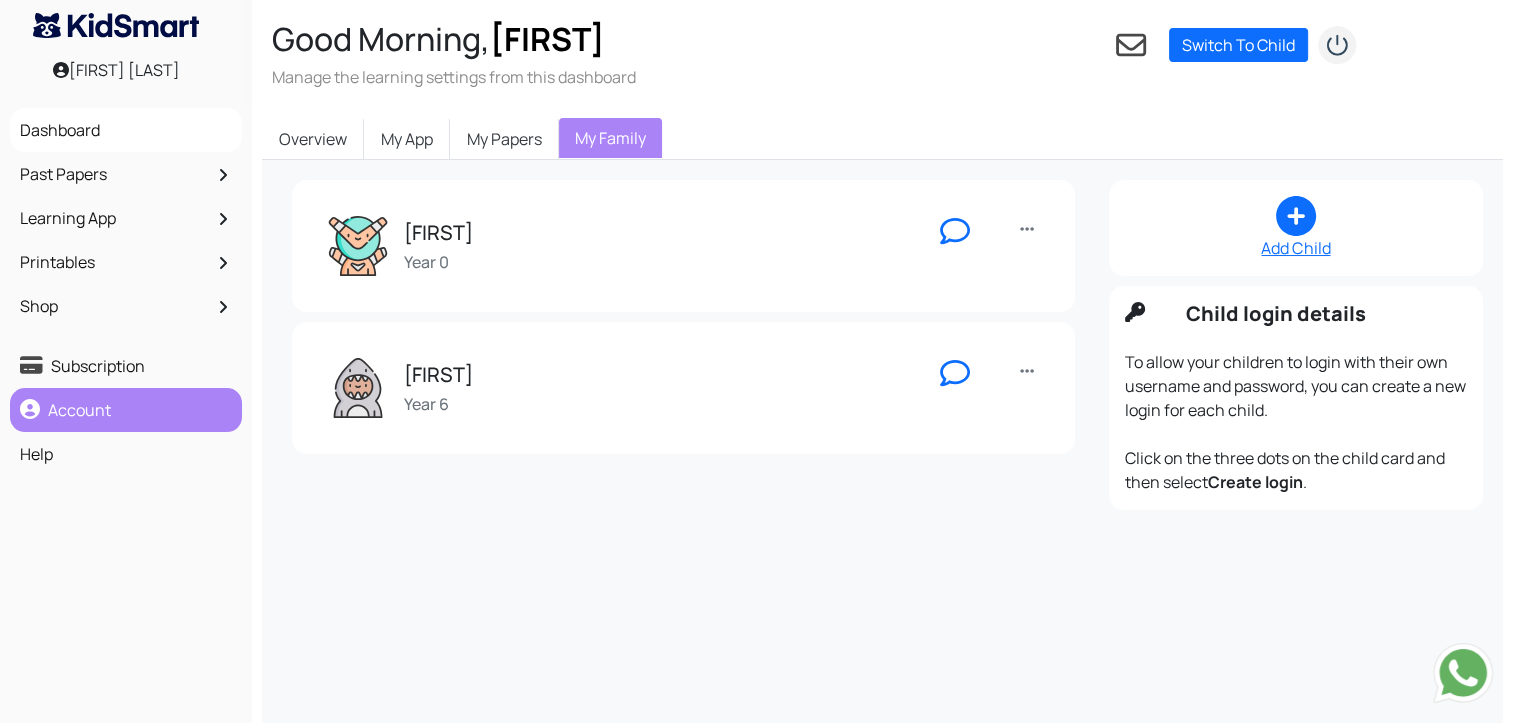 click on "Account" at bounding box center [126, 410] 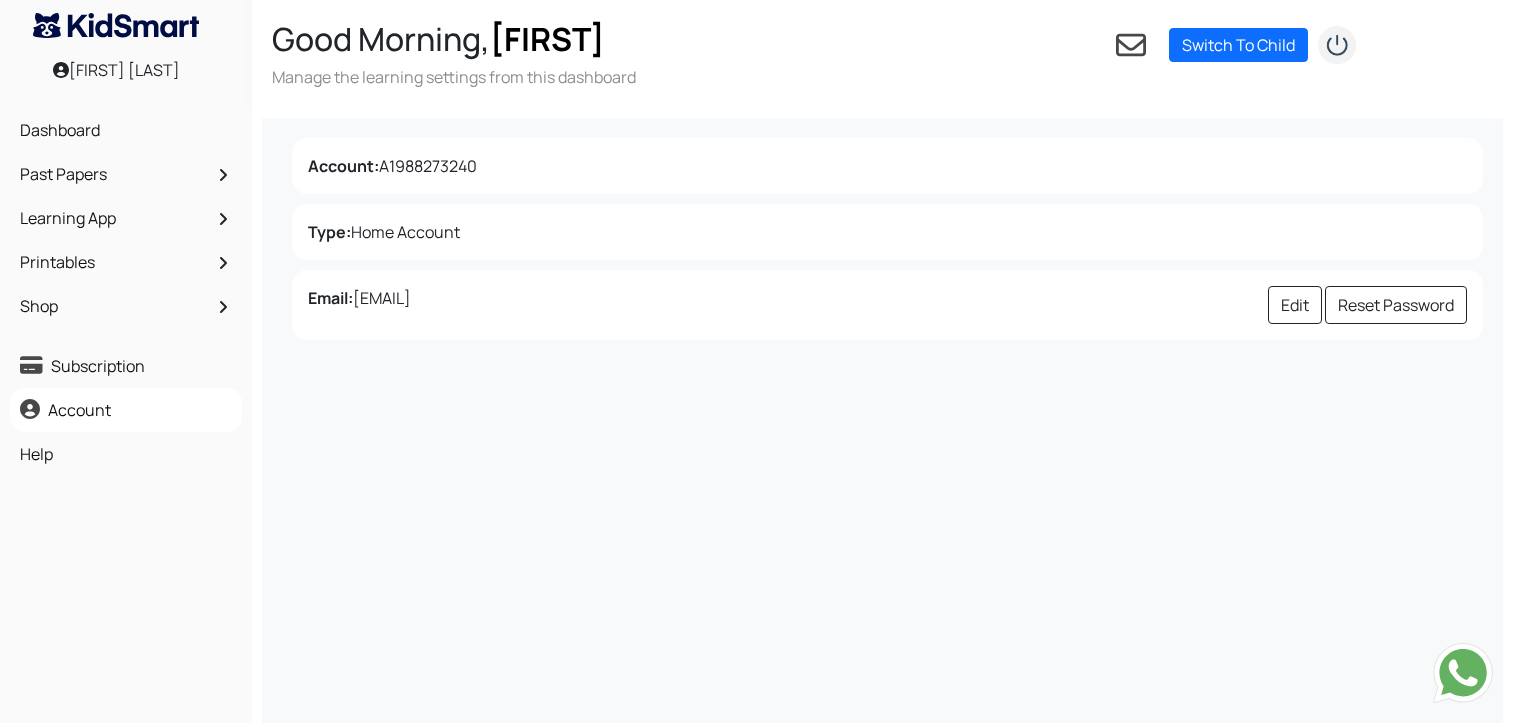 scroll, scrollTop: 0, scrollLeft: 0, axis: both 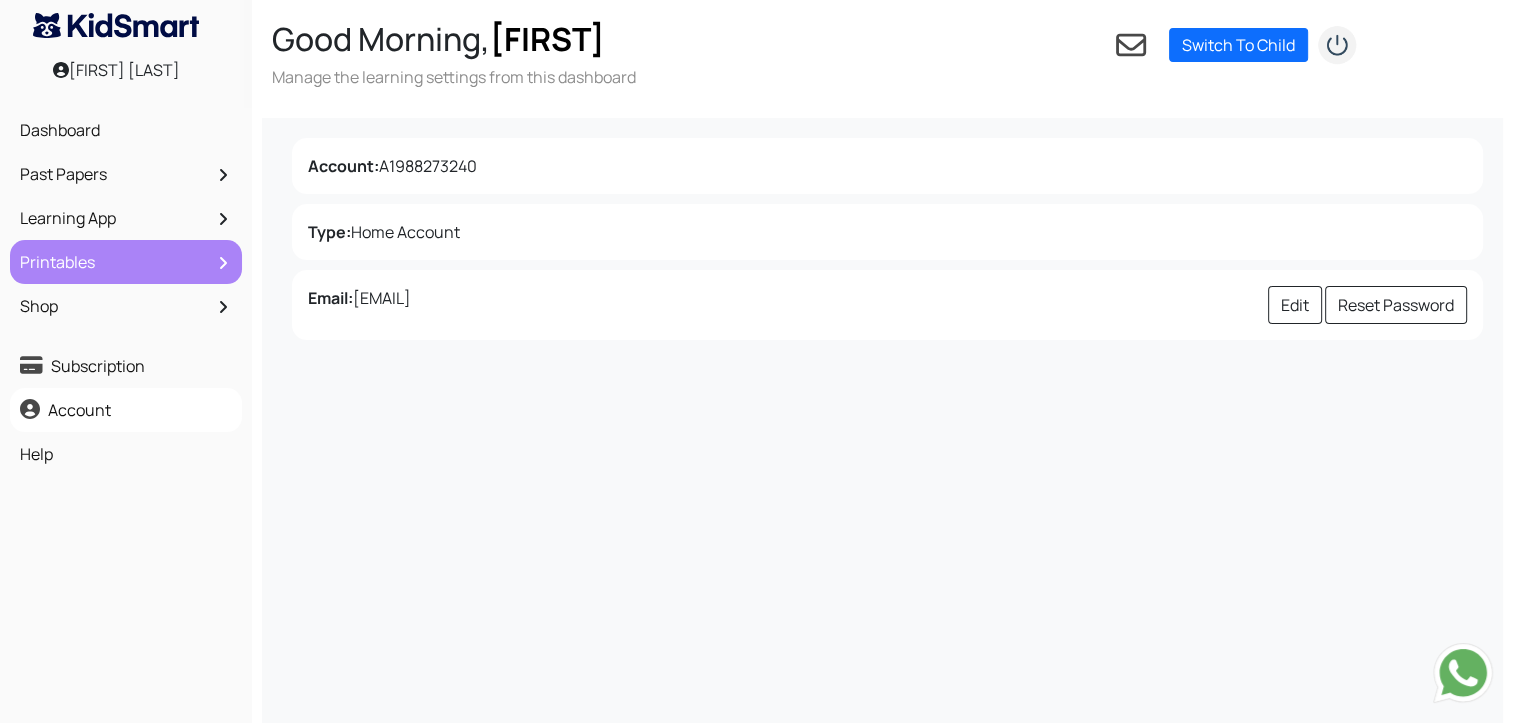 click on "Printables" at bounding box center (126, 262) 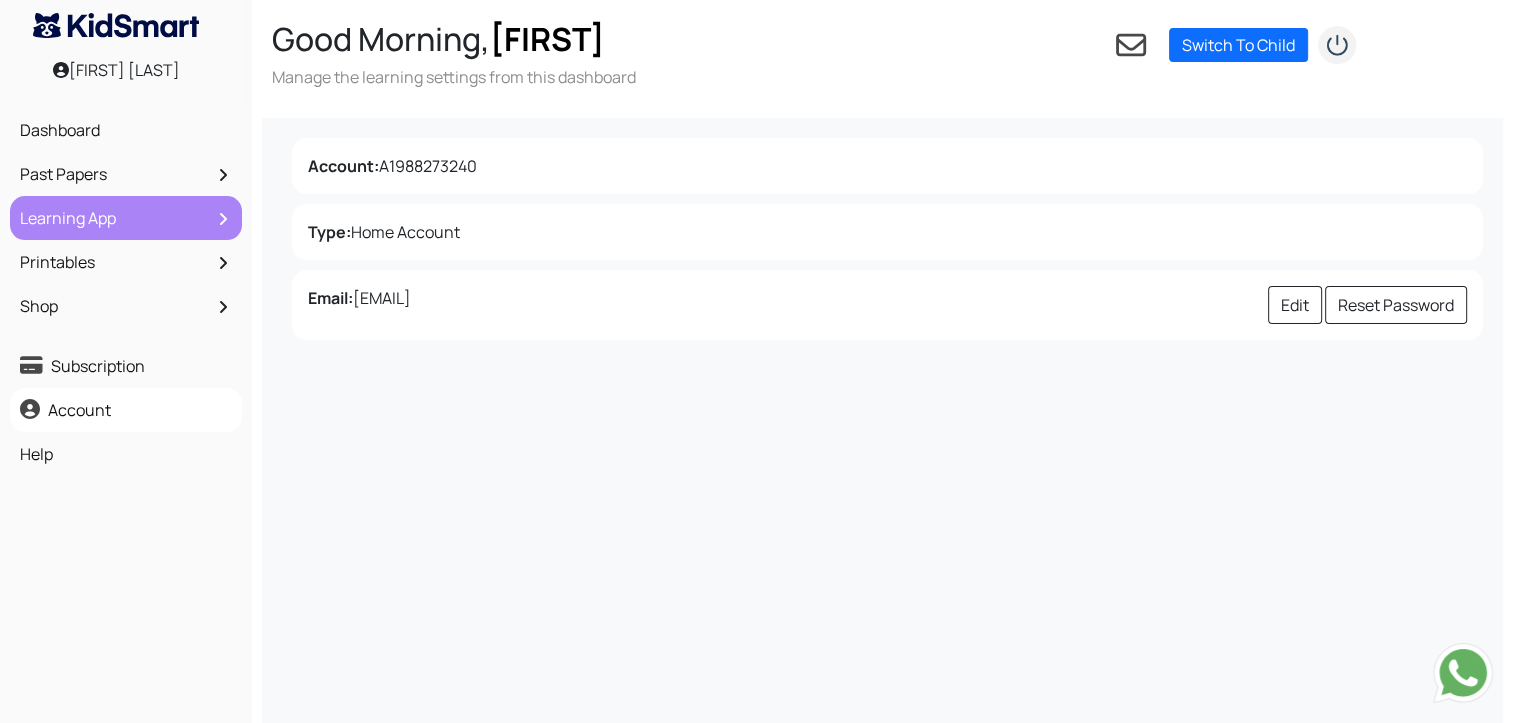 click on "Learning App" at bounding box center (126, 218) 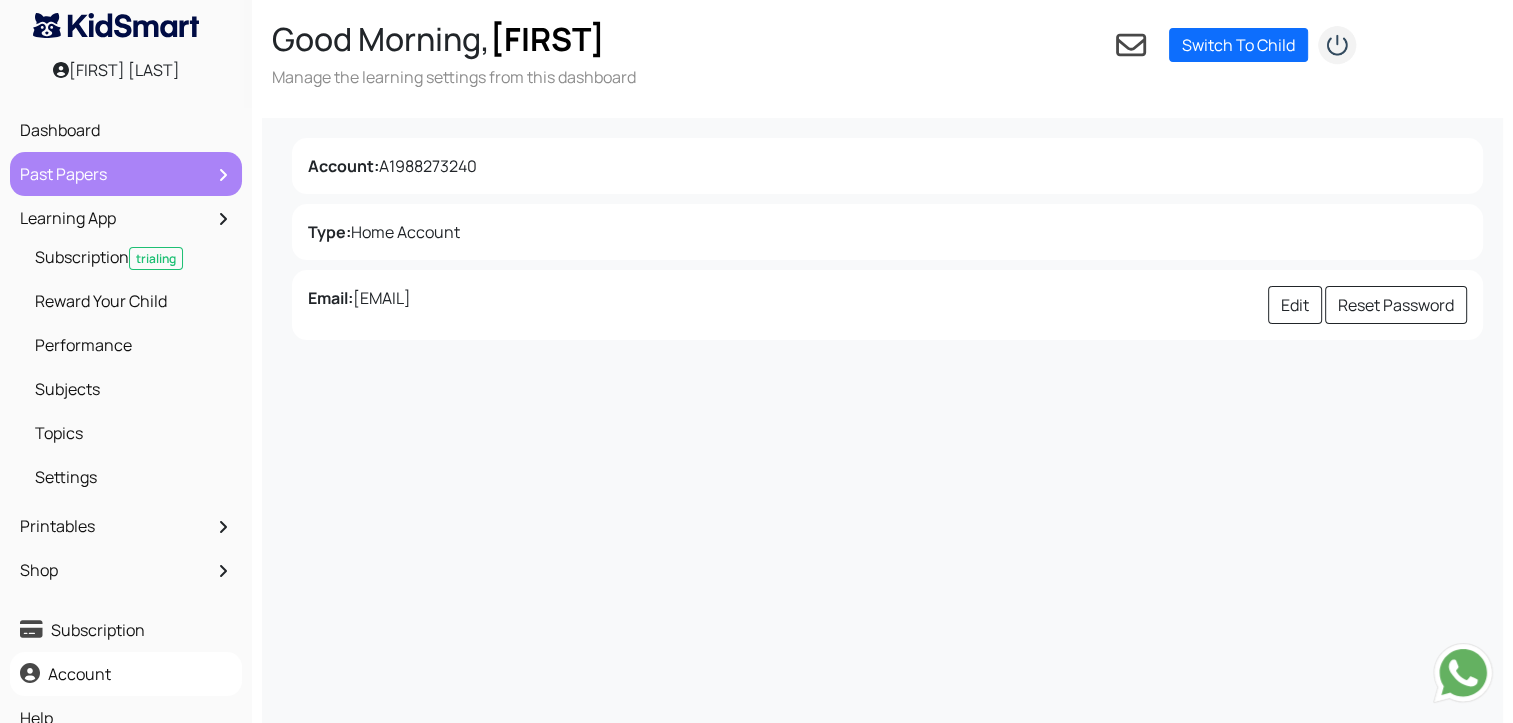 click on "Past Papers" at bounding box center (126, 174) 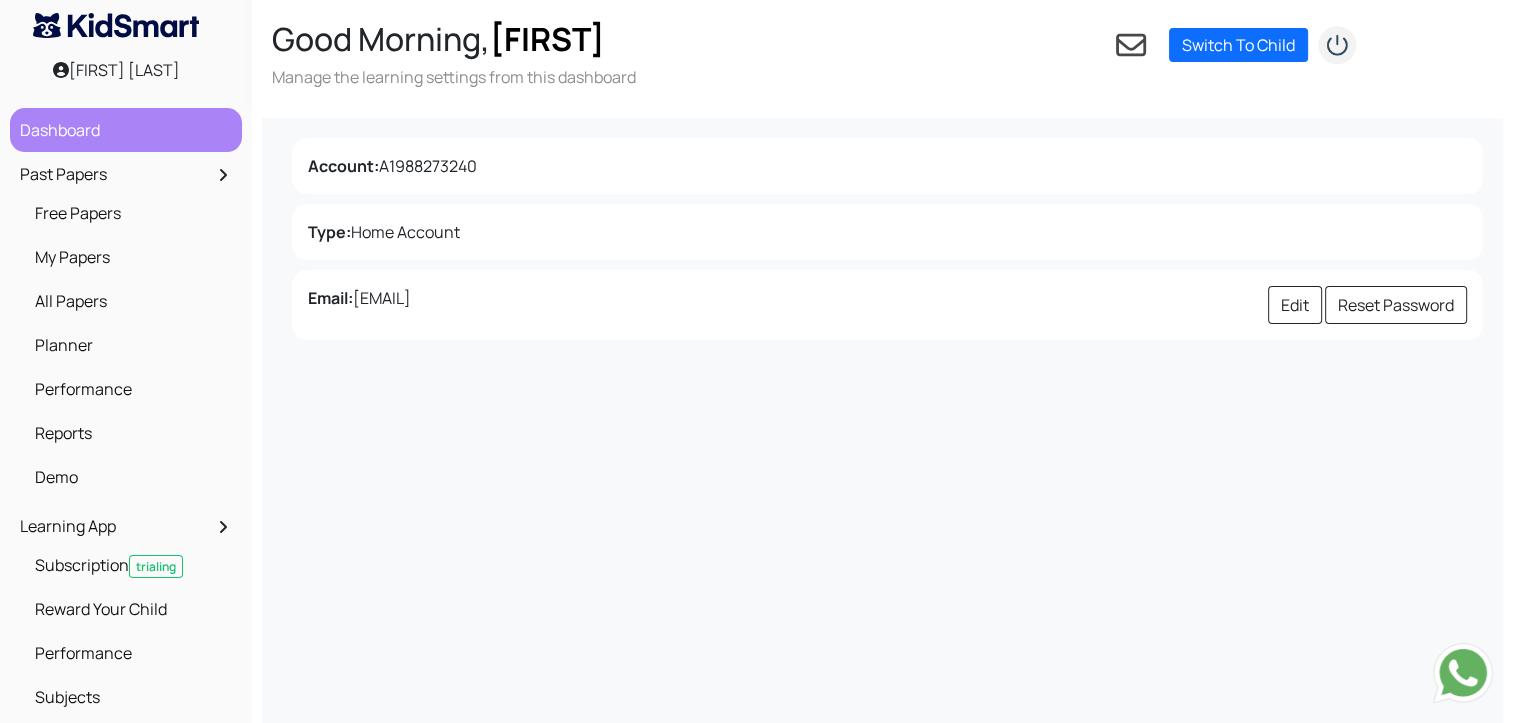 click on "Dashboard" at bounding box center [126, 130] 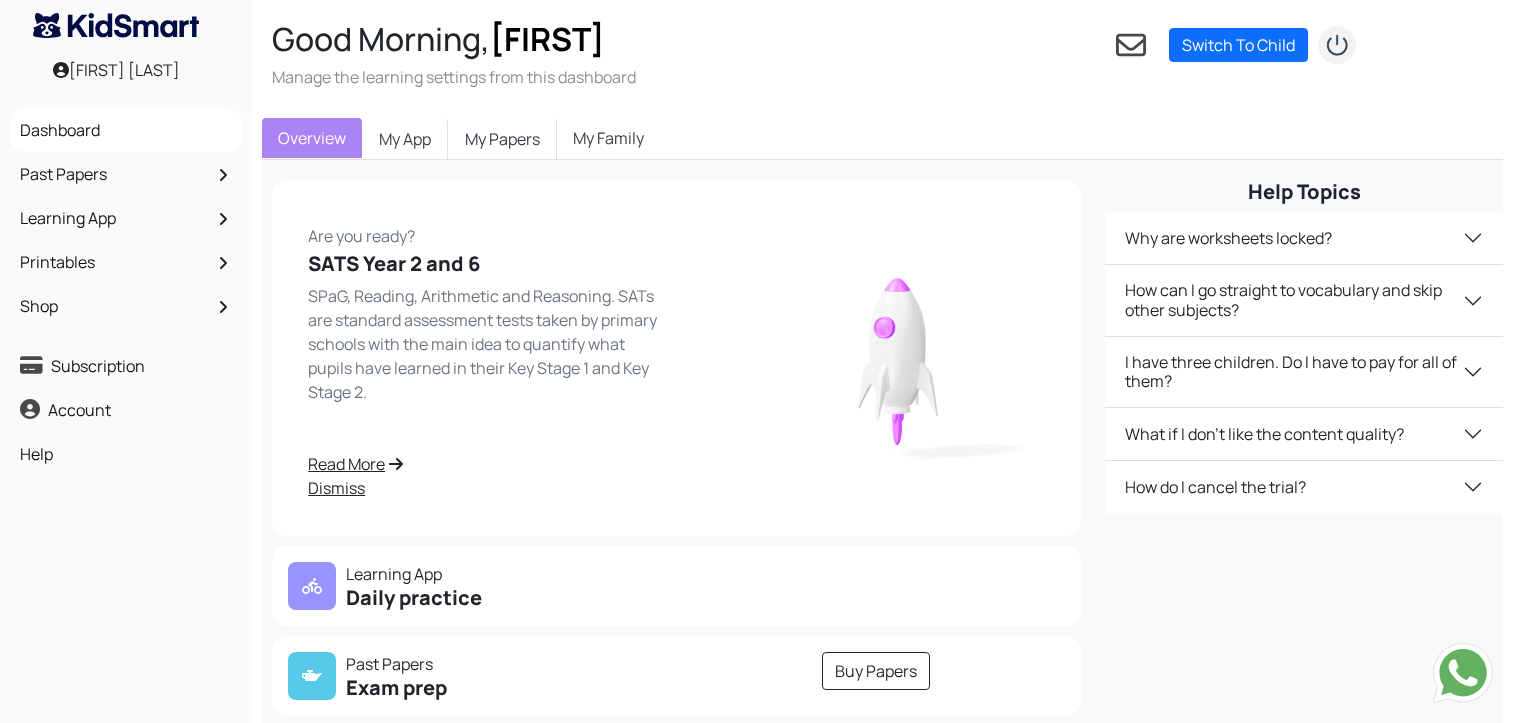 scroll, scrollTop: 0, scrollLeft: 0, axis: both 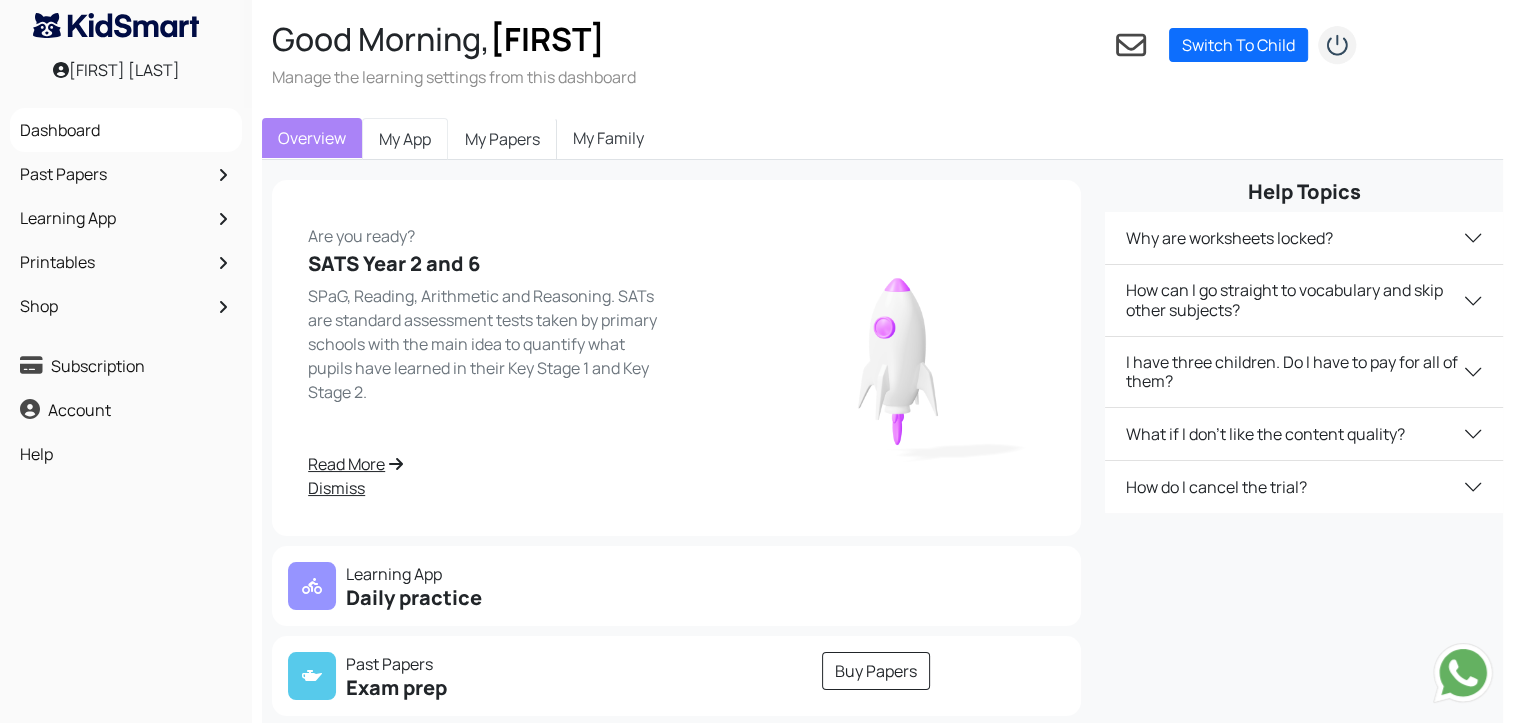 click on "My App" at bounding box center [405, 139] 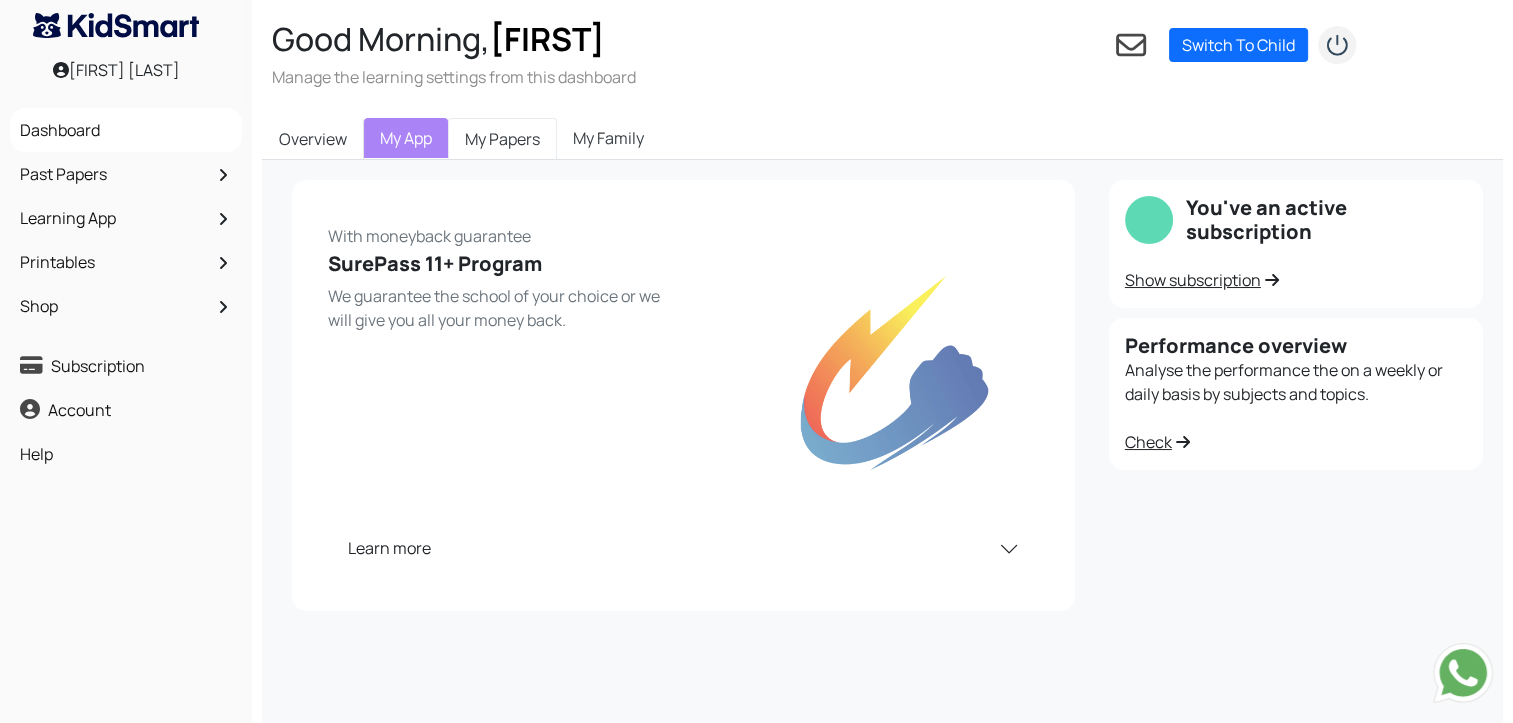 click on "My Papers" at bounding box center [502, 139] 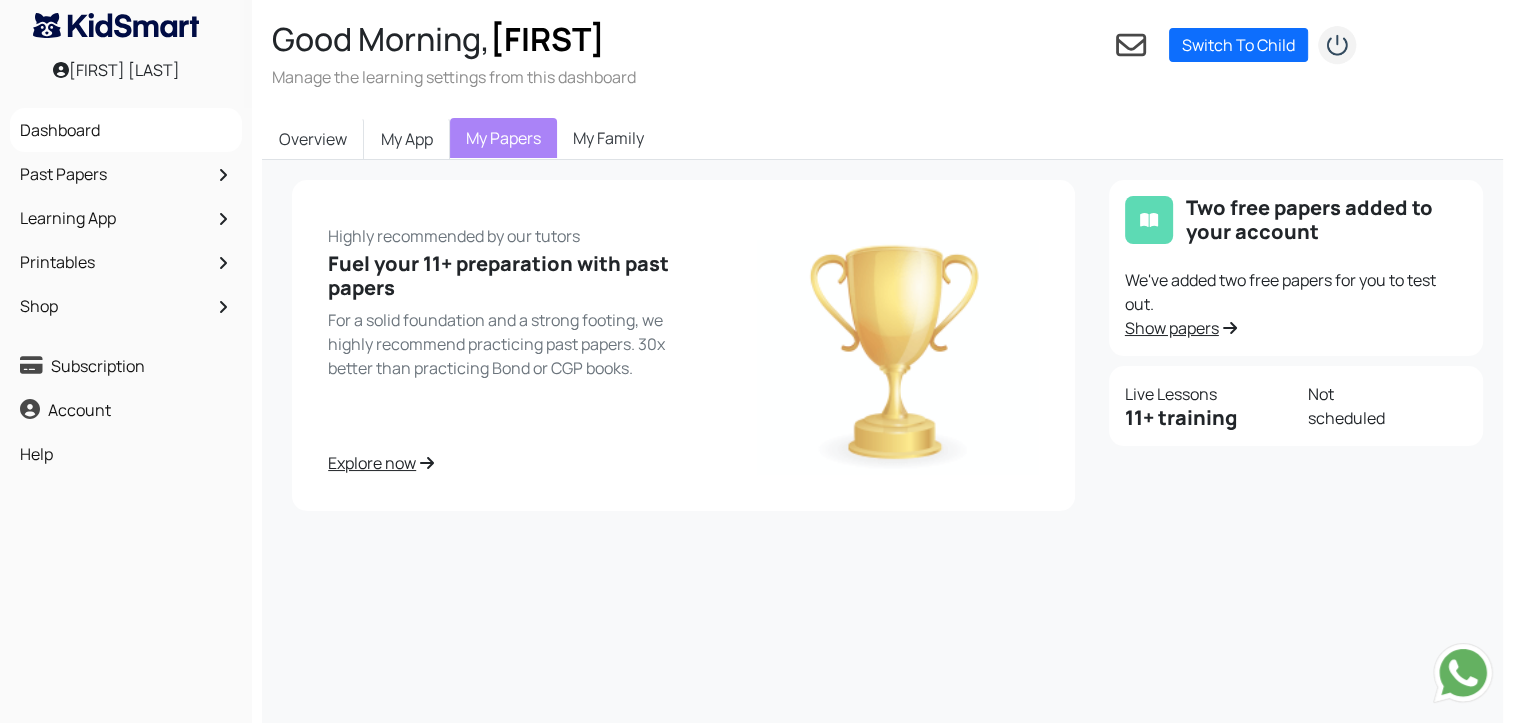 click on "My Family" at bounding box center [608, 138] 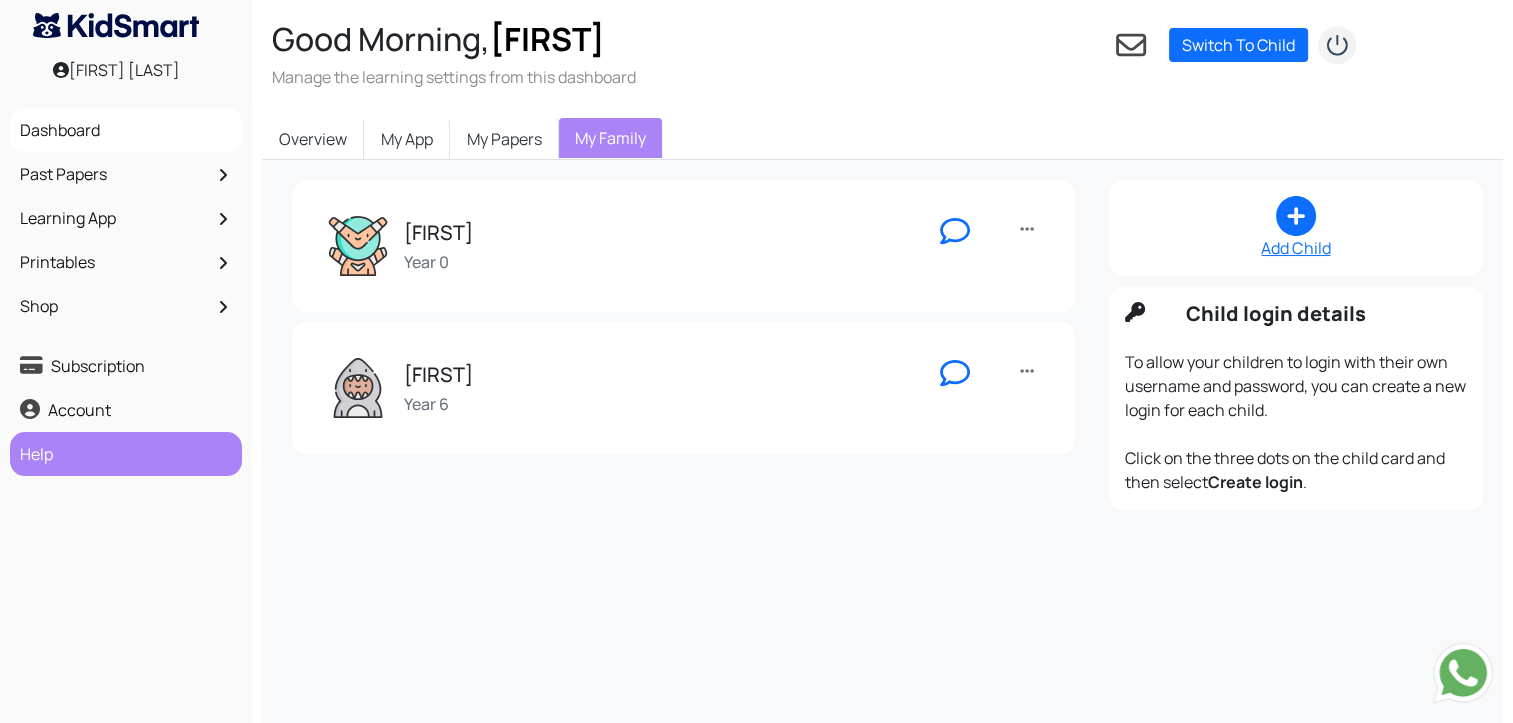 click on "Help" at bounding box center (126, 454) 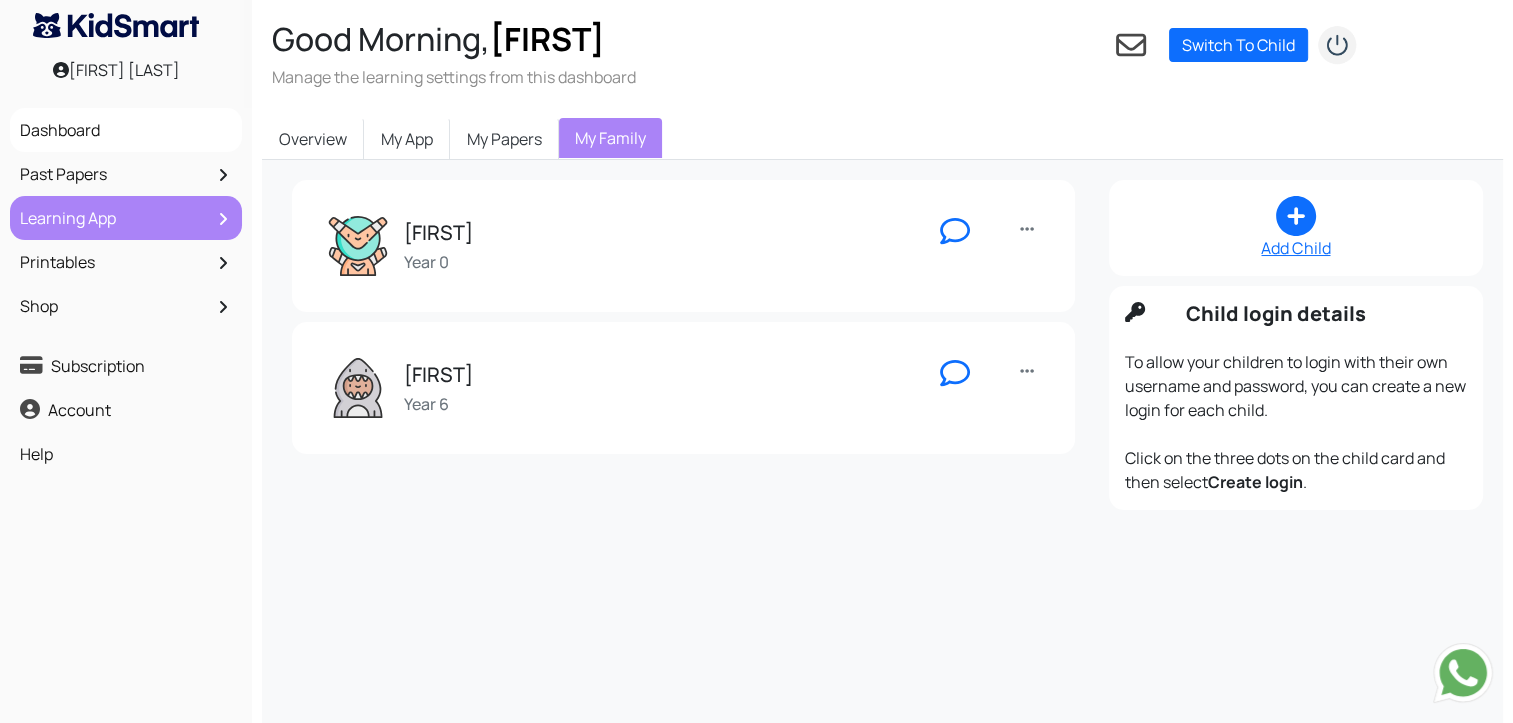 click on "Learning App" at bounding box center (126, 218) 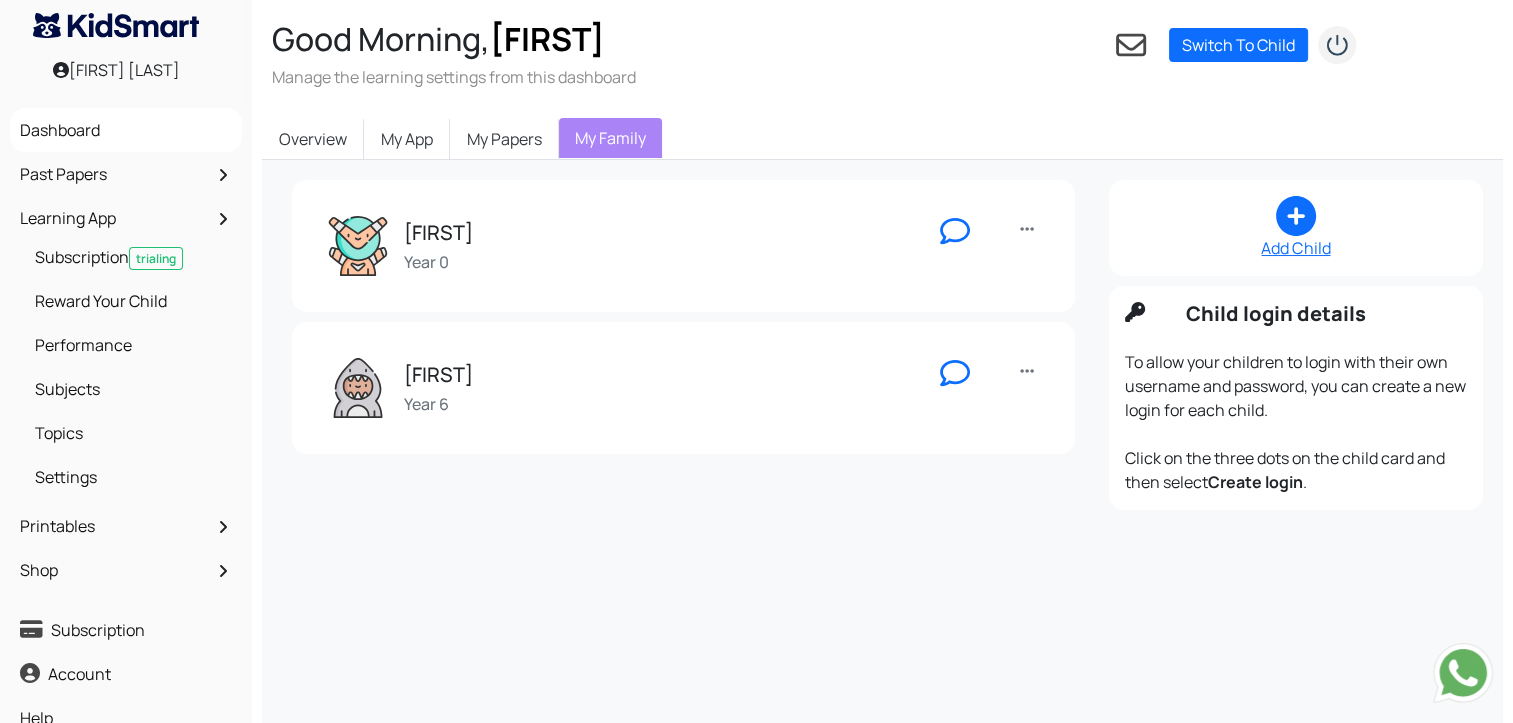 click on "Ayaan" at bounding box center (438, 375) 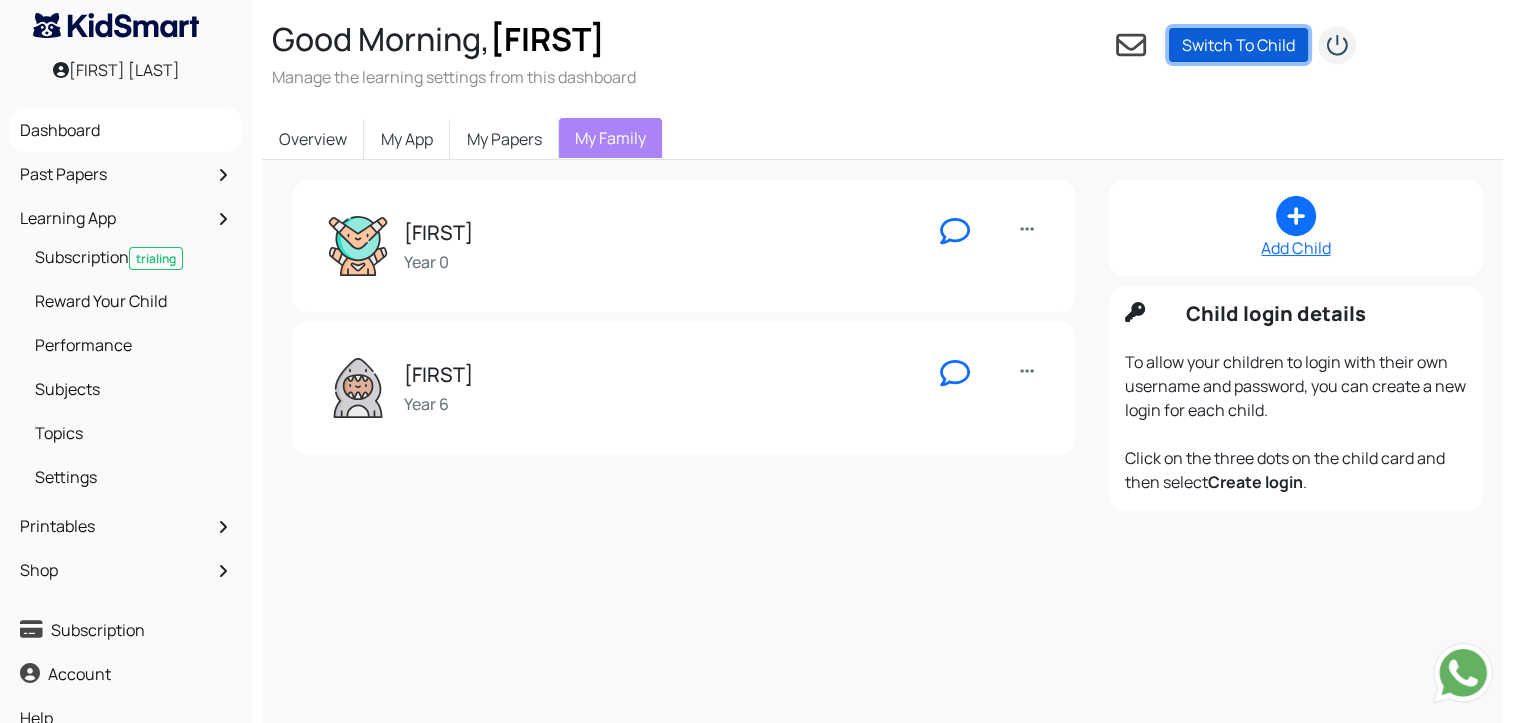 click on "Switch To Child" at bounding box center (1238, 45) 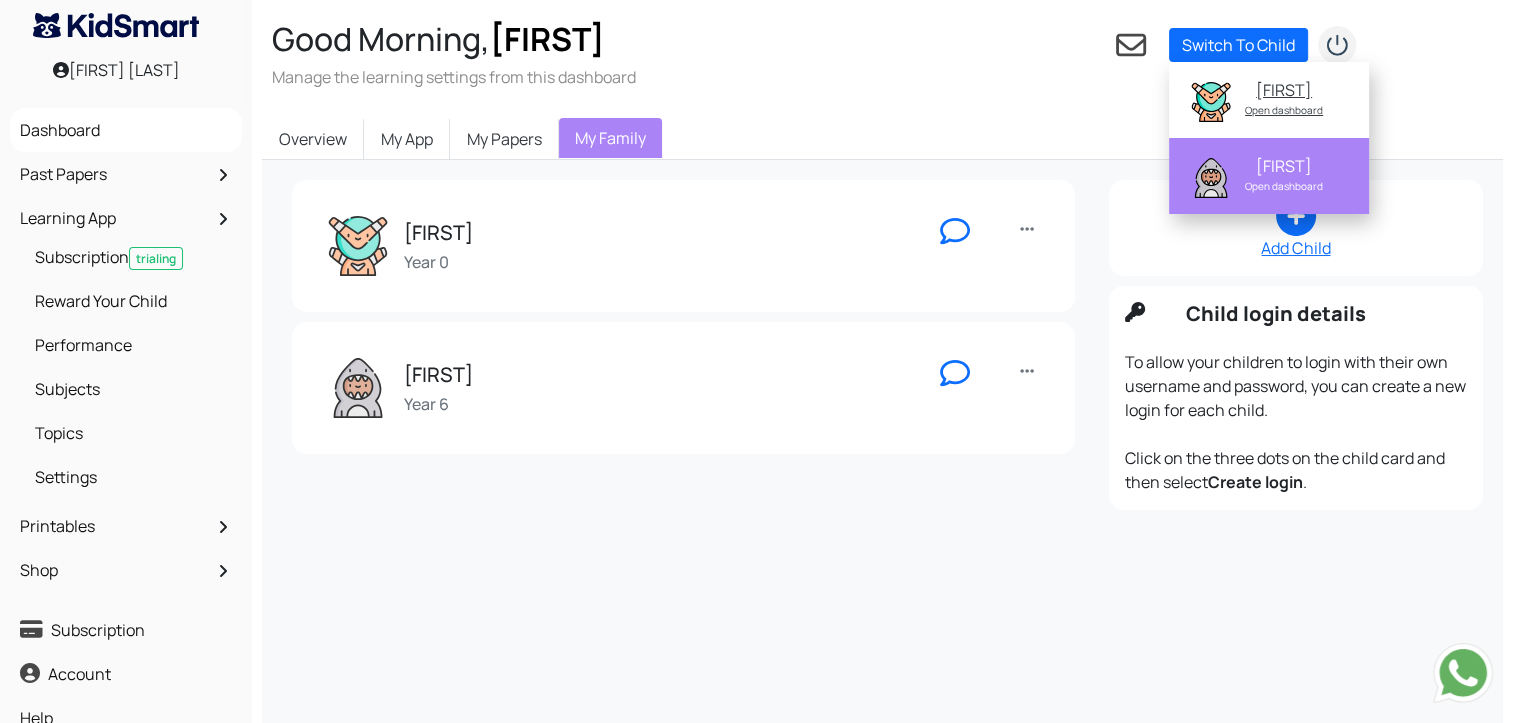 click on "Ayaan" at bounding box center [1284, 166] 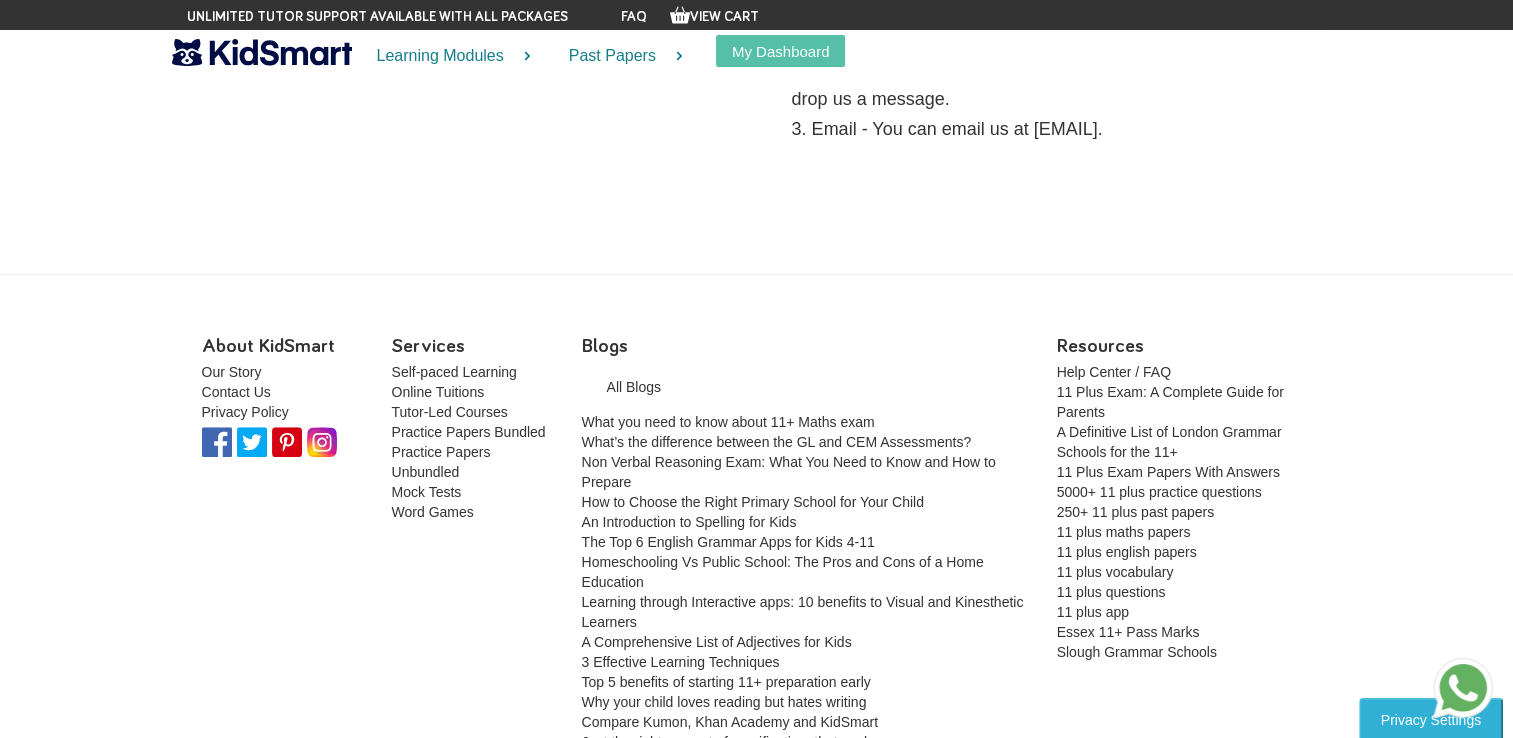 scroll, scrollTop: 1900, scrollLeft: 0, axis: vertical 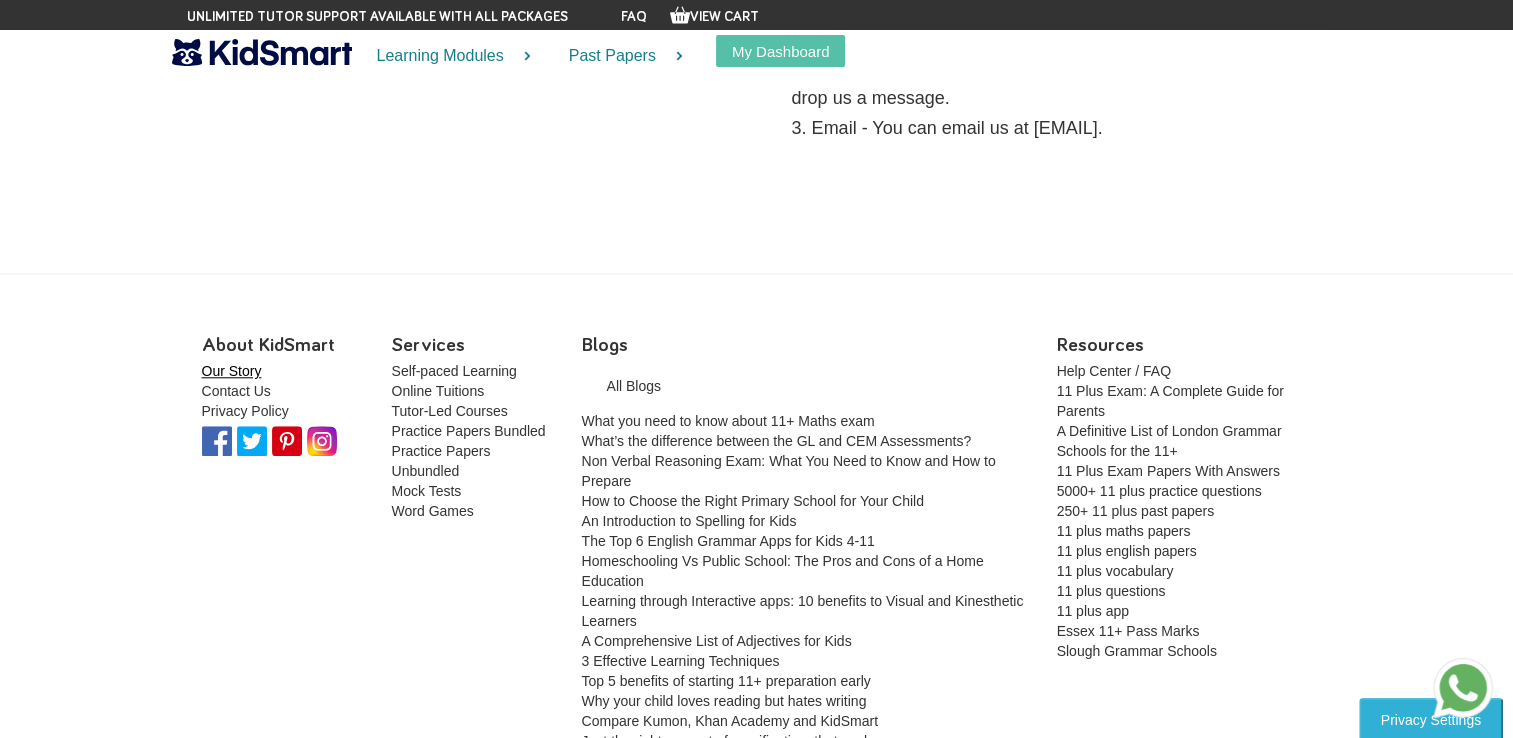 click on "Our Story" at bounding box center [232, 371] 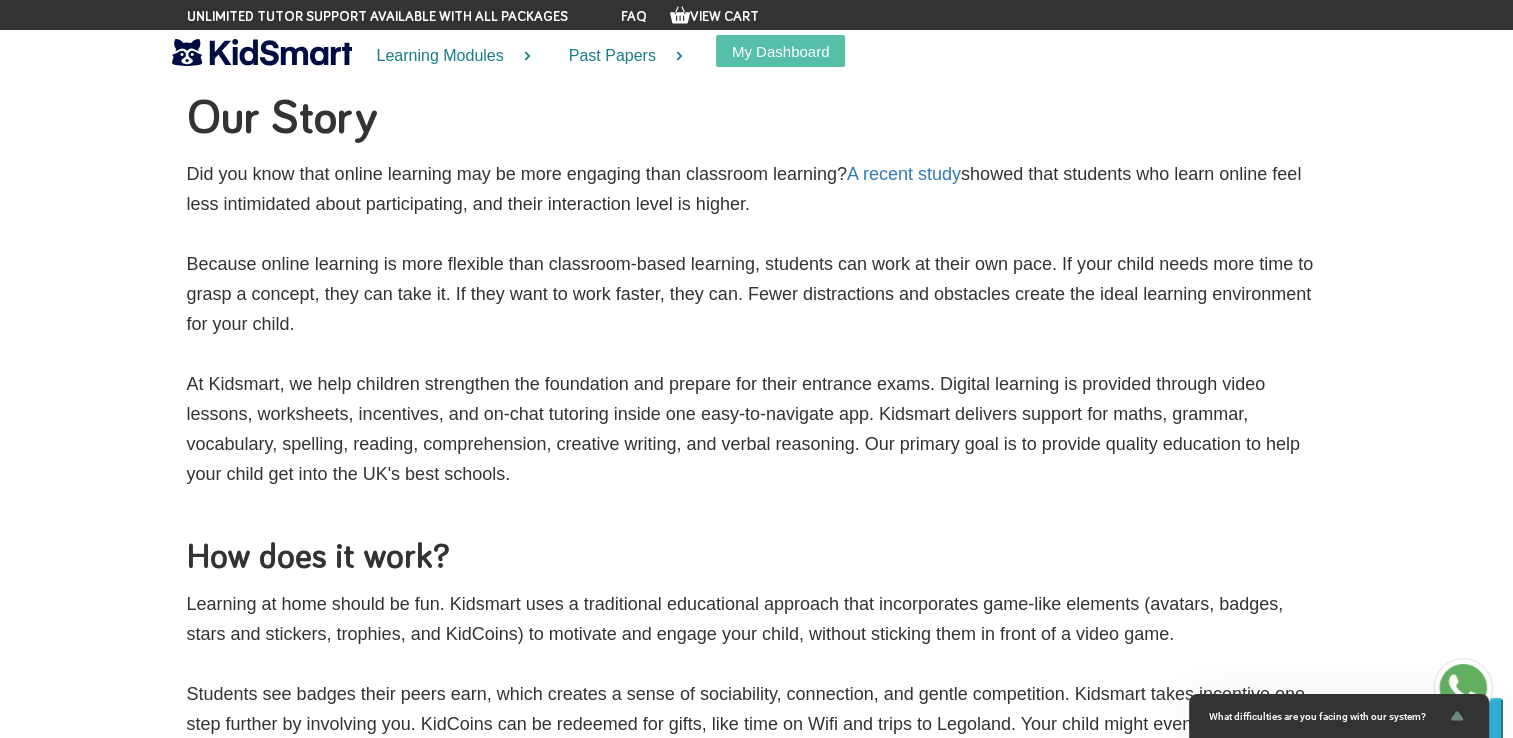 scroll, scrollTop: 0, scrollLeft: 0, axis: both 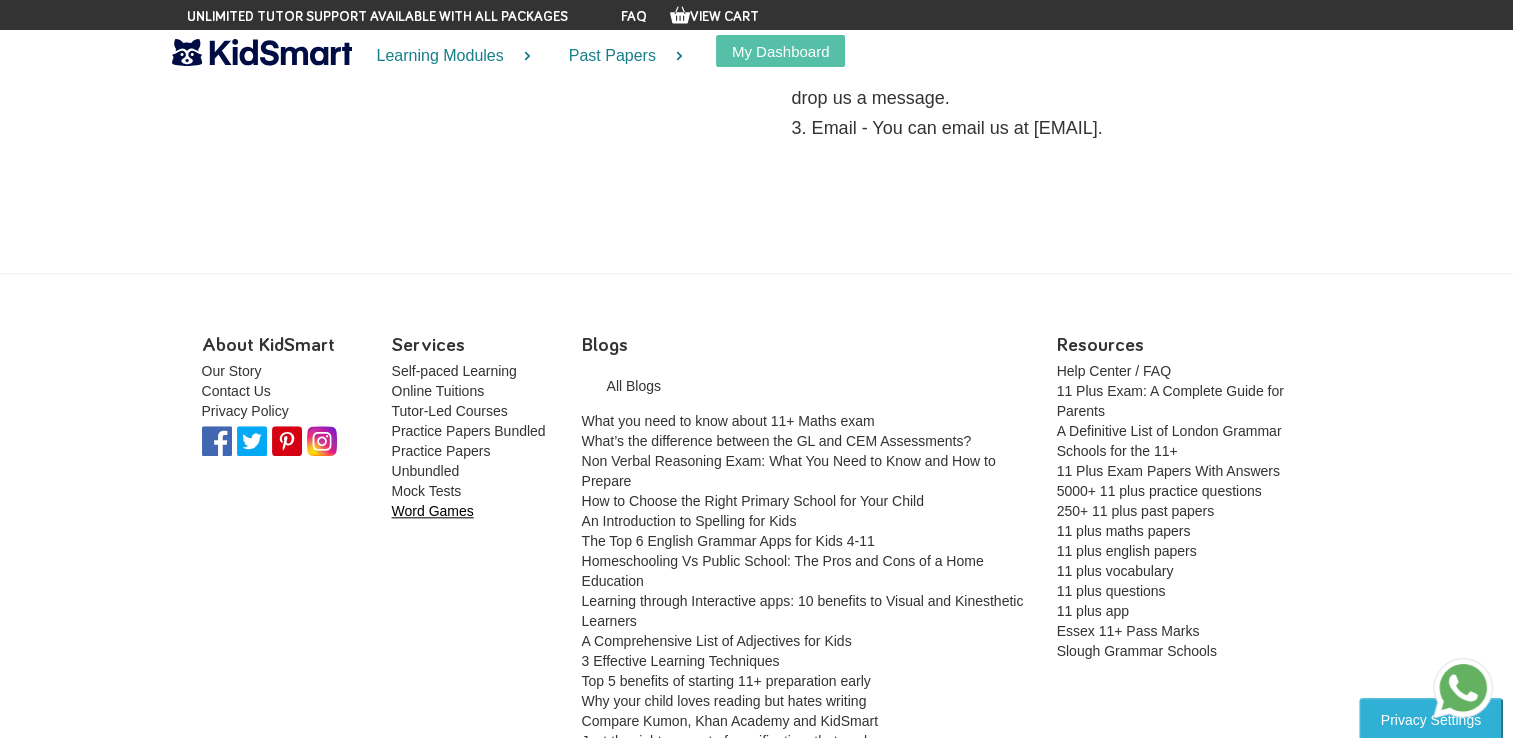 click on "Word Games" at bounding box center [433, 511] 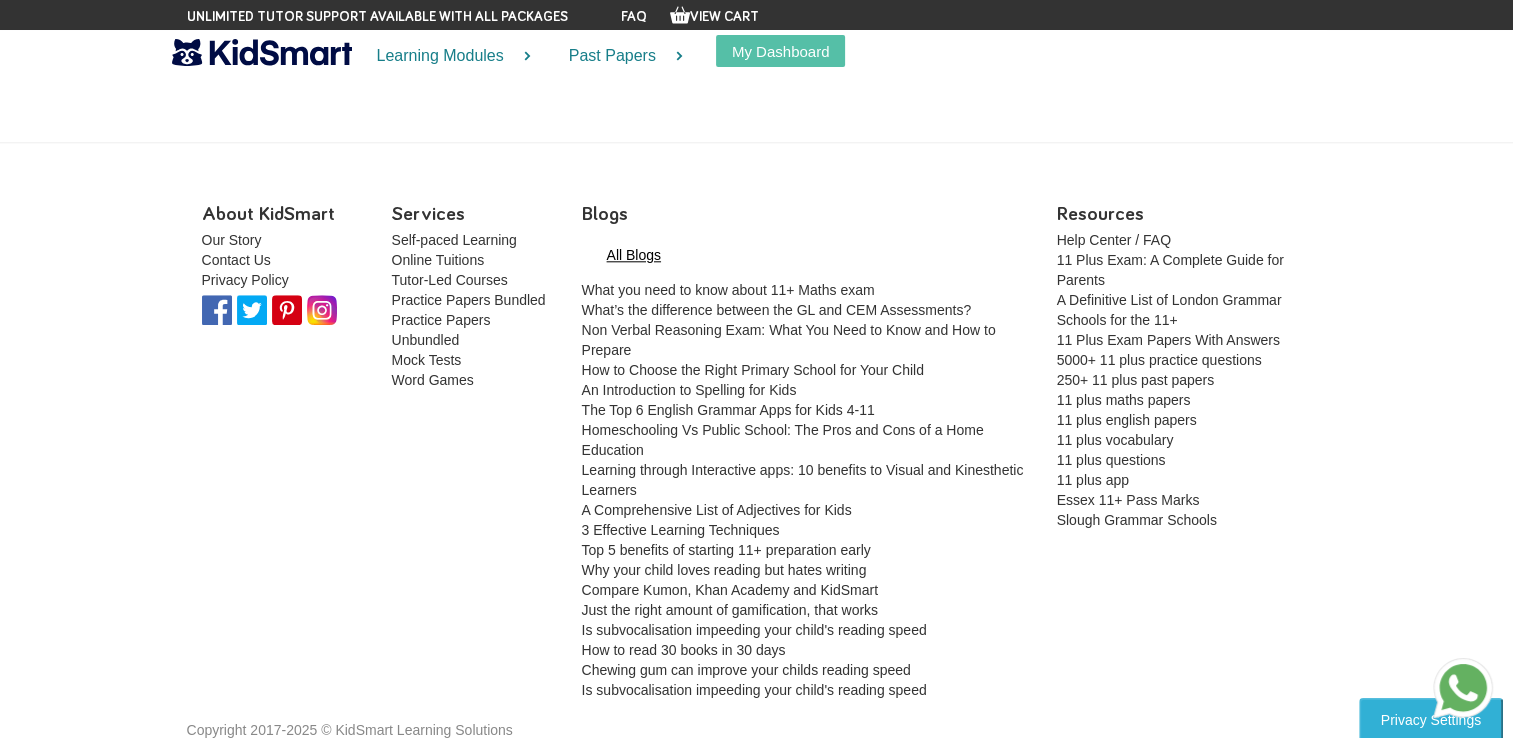 scroll, scrollTop: 2052, scrollLeft: 0, axis: vertical 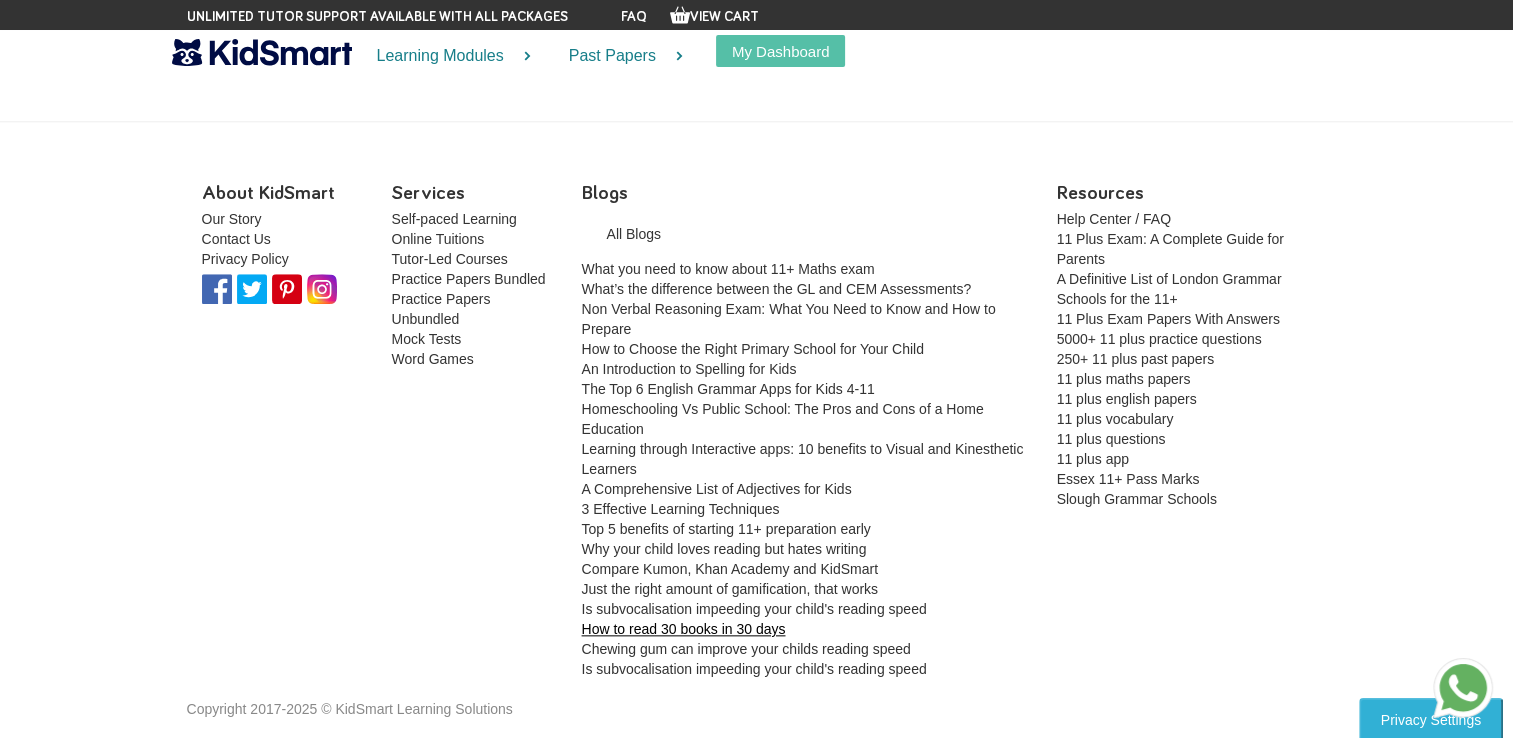 click on "How to read 30 books in 30 days" at bounding box center [684, 629] 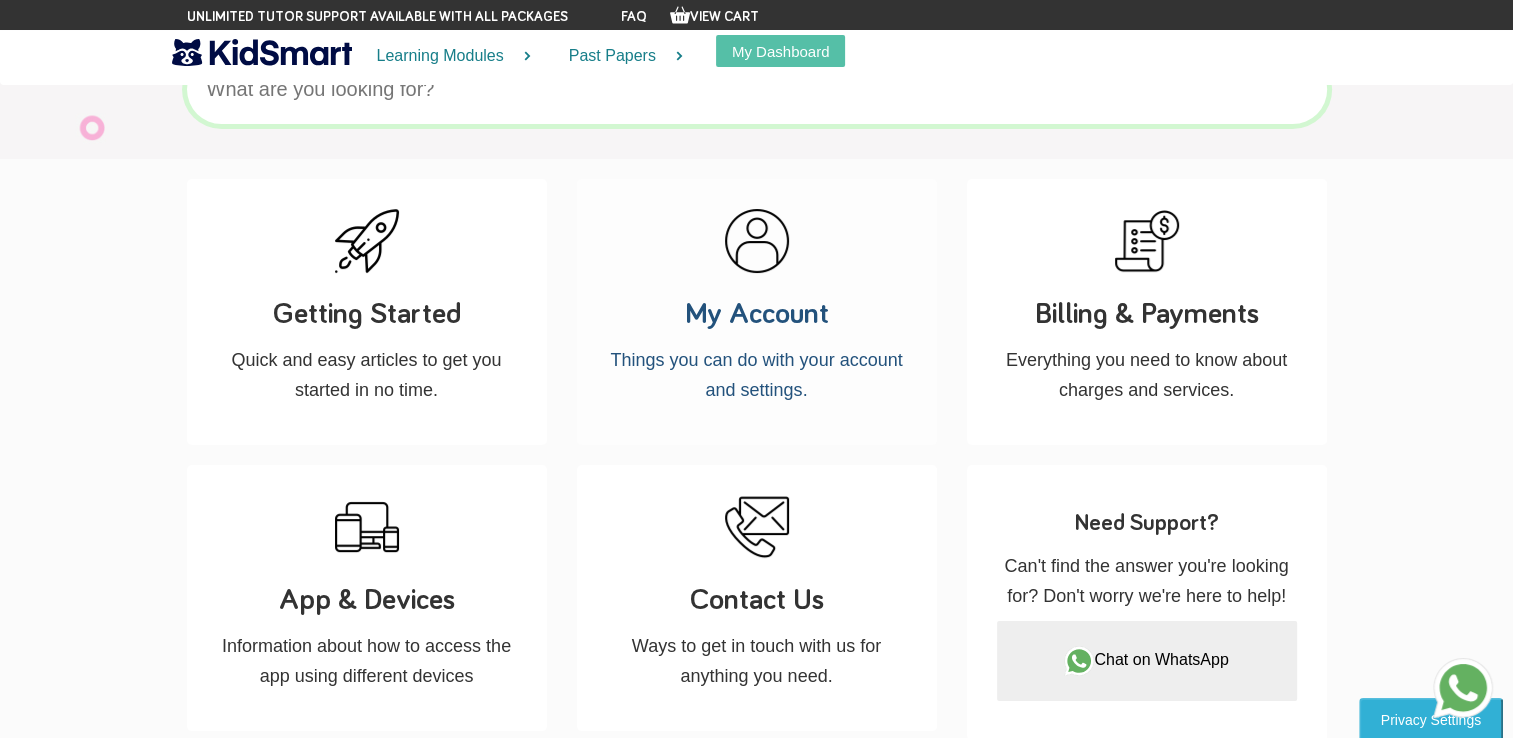 scroll, scrollTop: 200, scrollLeft: 0, axis: vertical 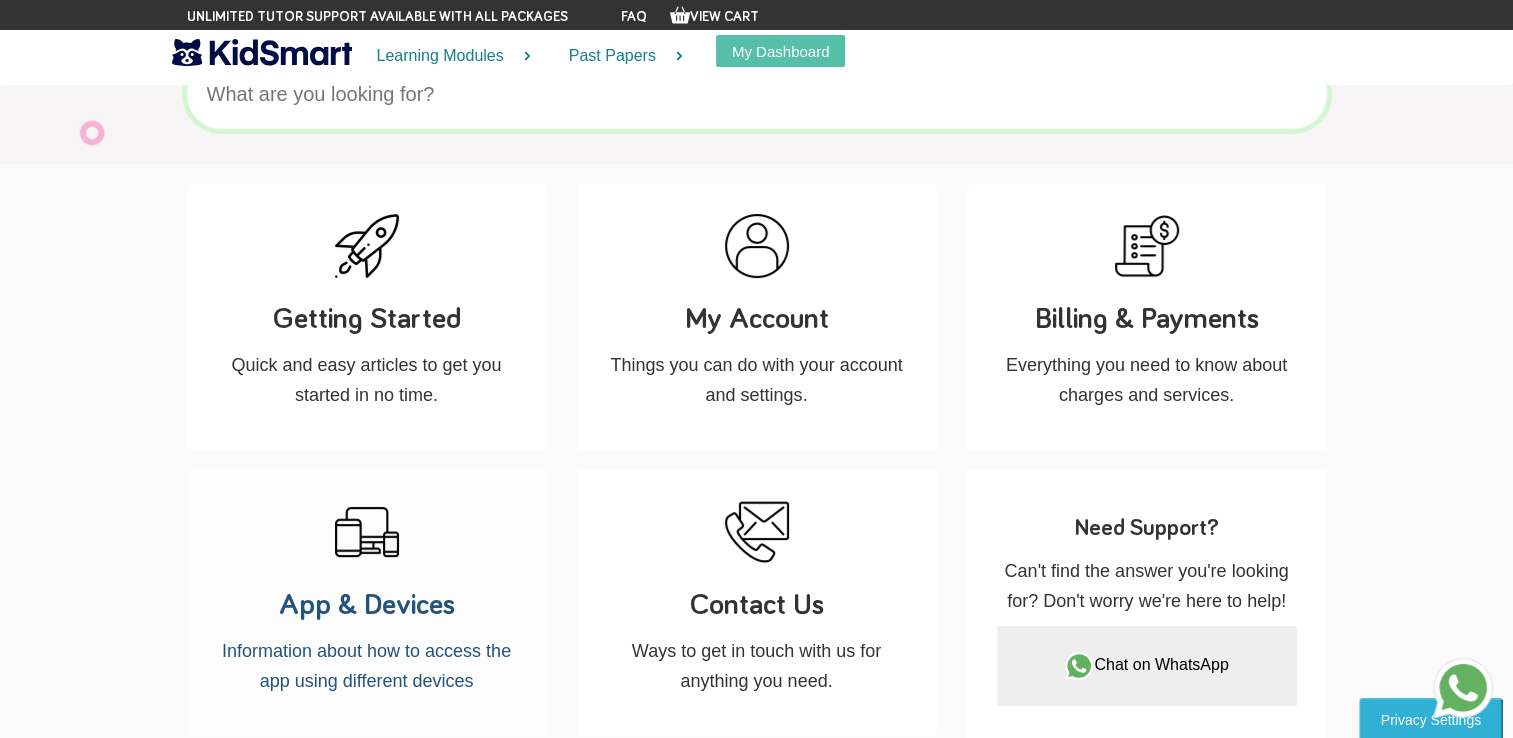 click at bounding box center (367, 532) 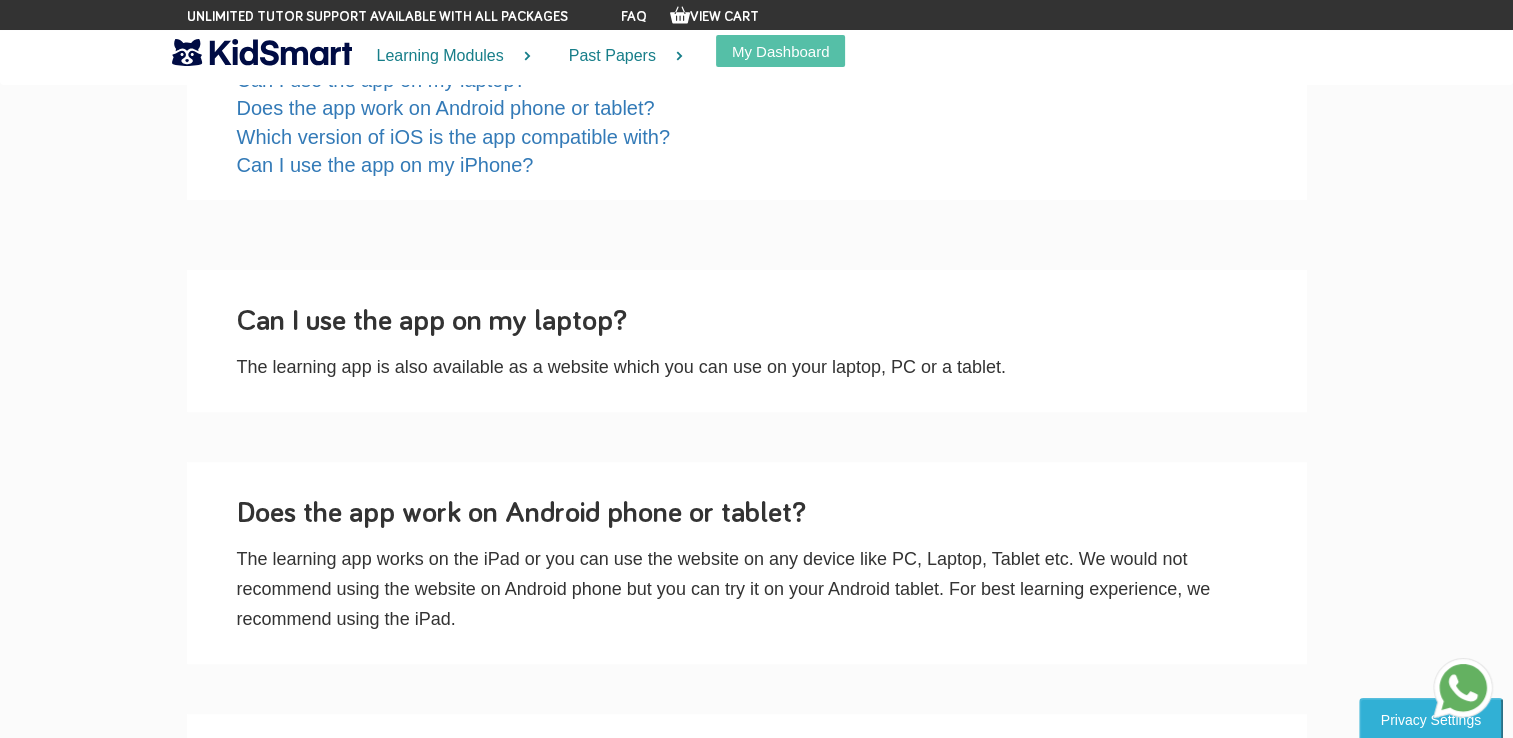 scroll, scrollTop: 0, scrollLeft: 0, axis: both 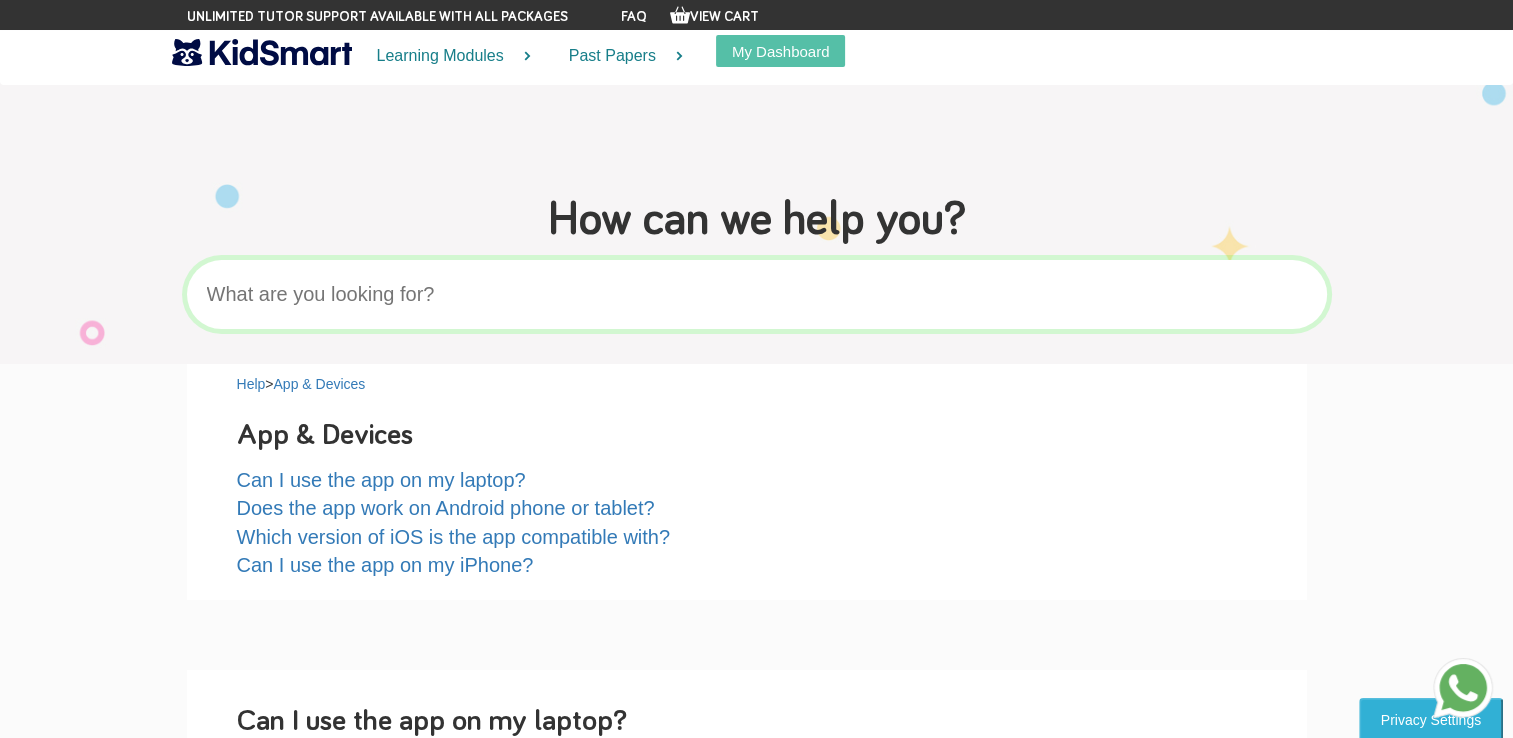 click at bounding box center [262, 52] 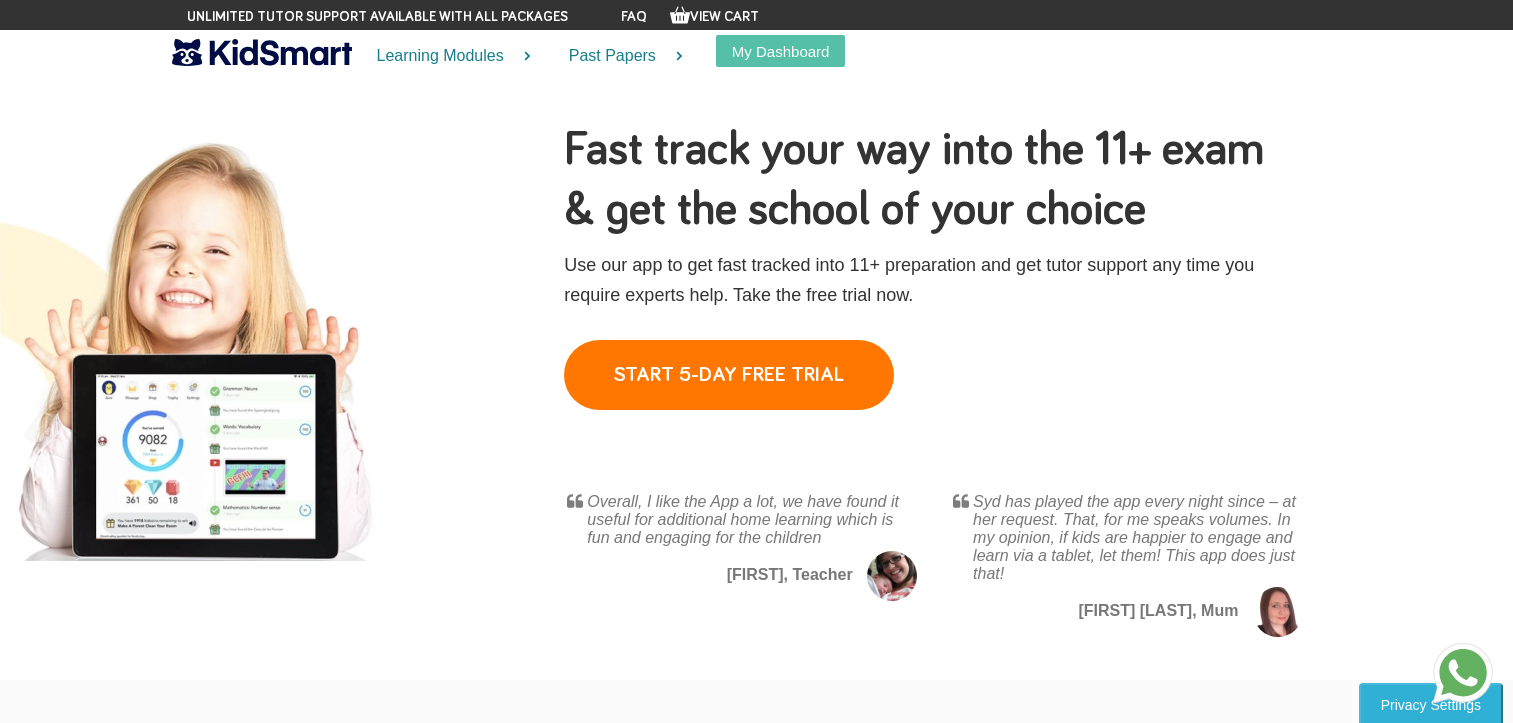 scroll, scrollTop: 0, scrollLeft: 0, axis: both 